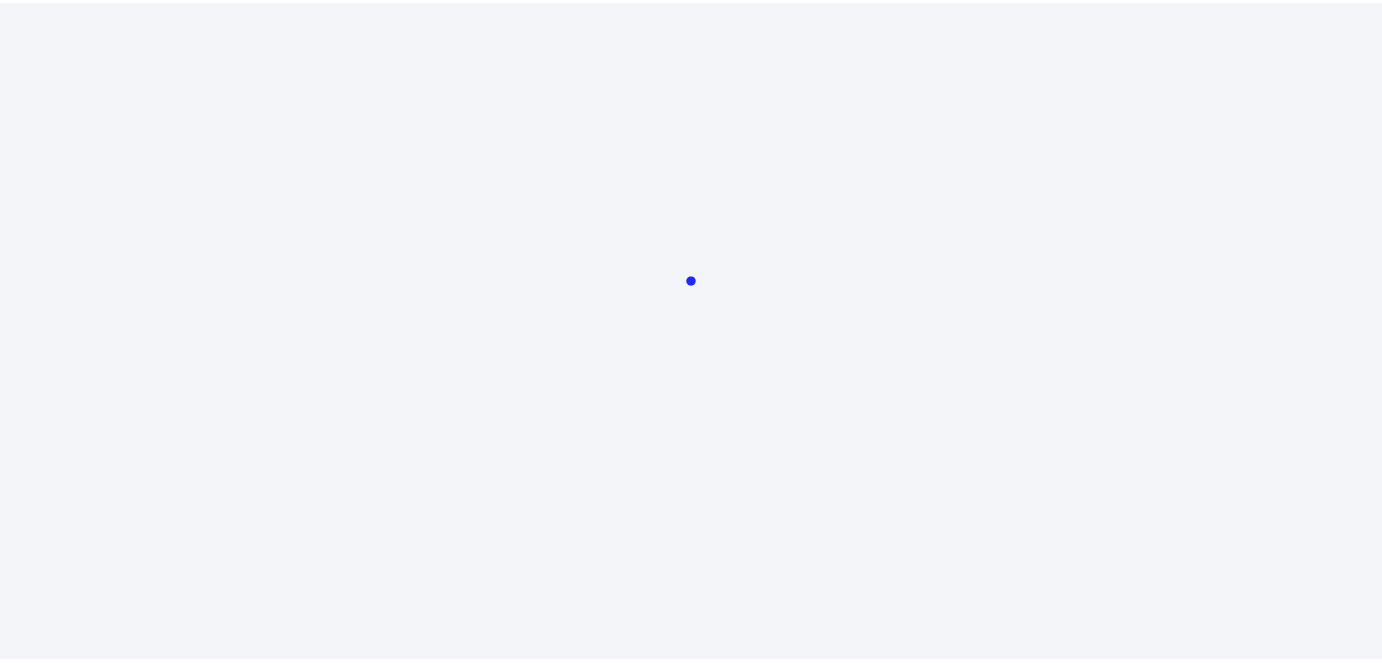 scroll, scrollTop: 0, scrollLeft: 0, axis: both 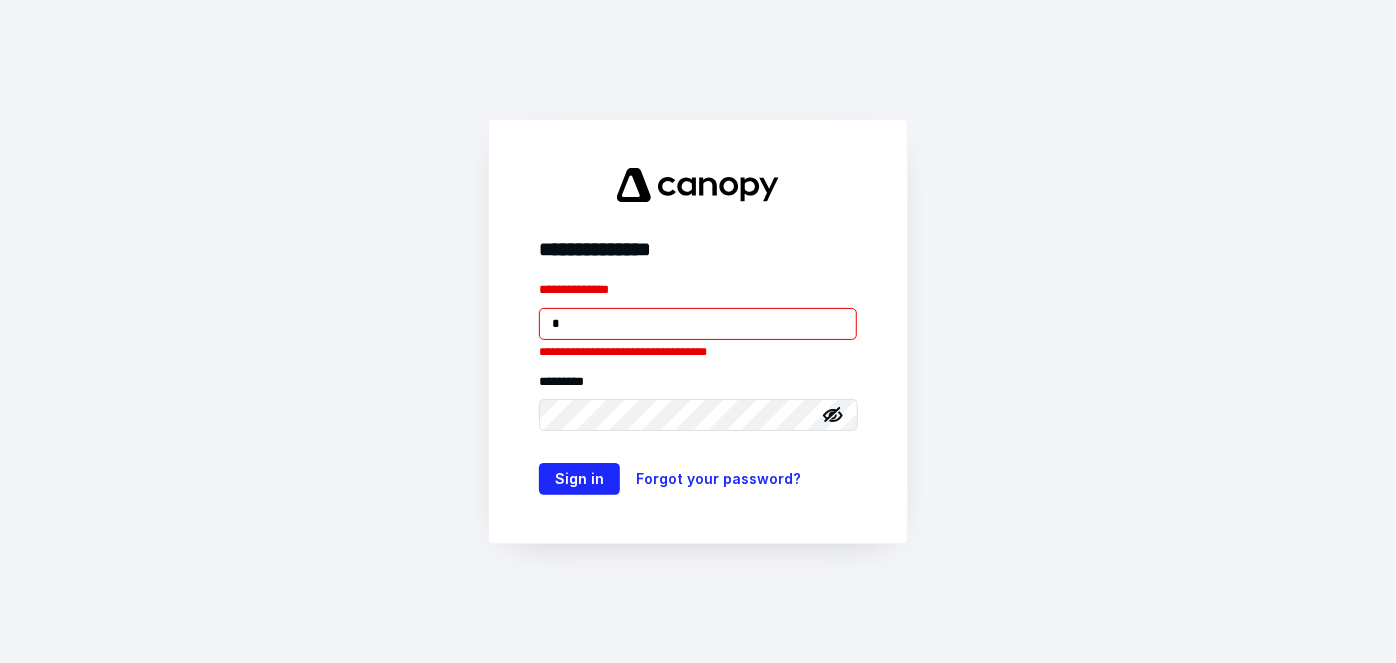 type on "**********" 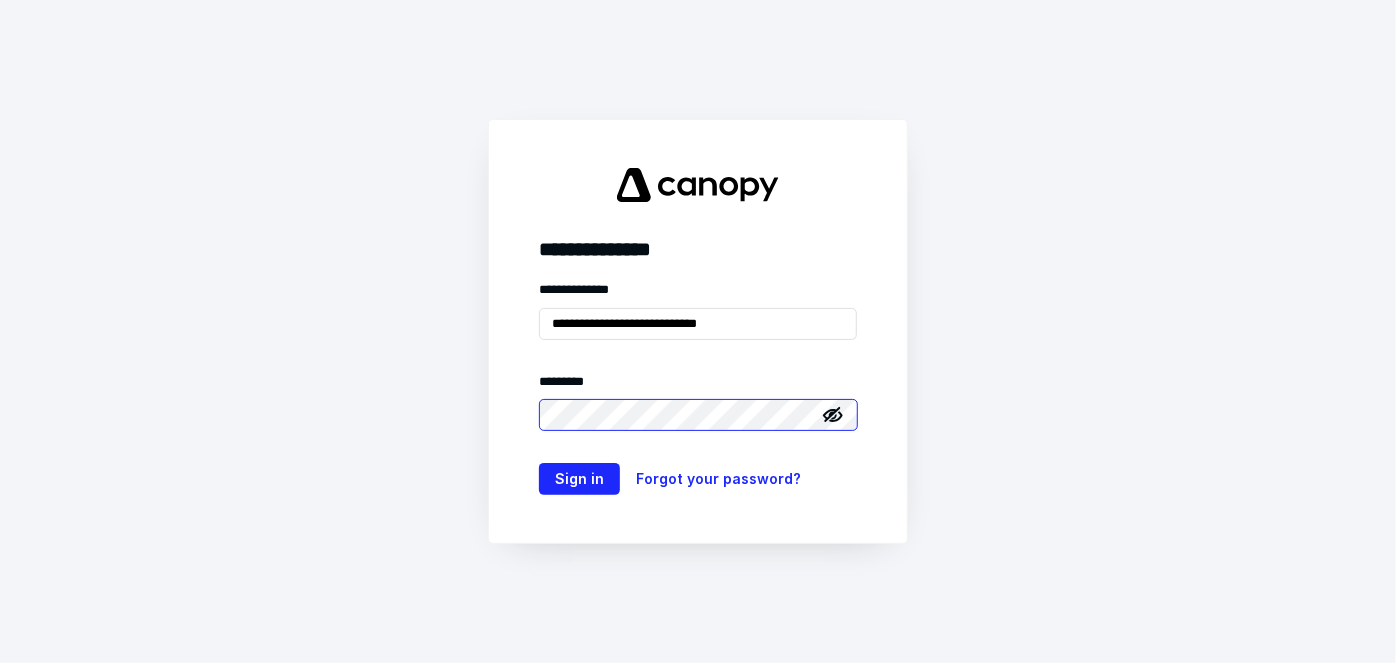click on "Sign in" at bounding box center [579, 479] 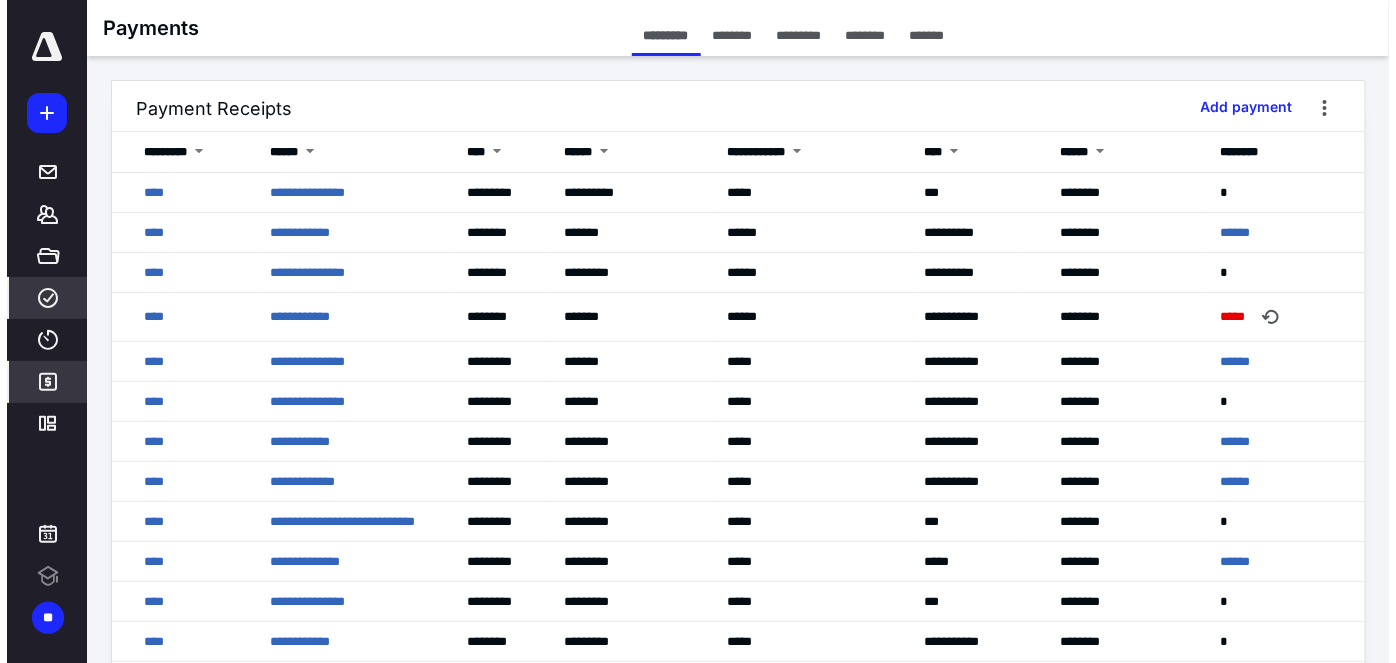 scroll, scrollTop: 0, scrollLeft: 0, axis: both 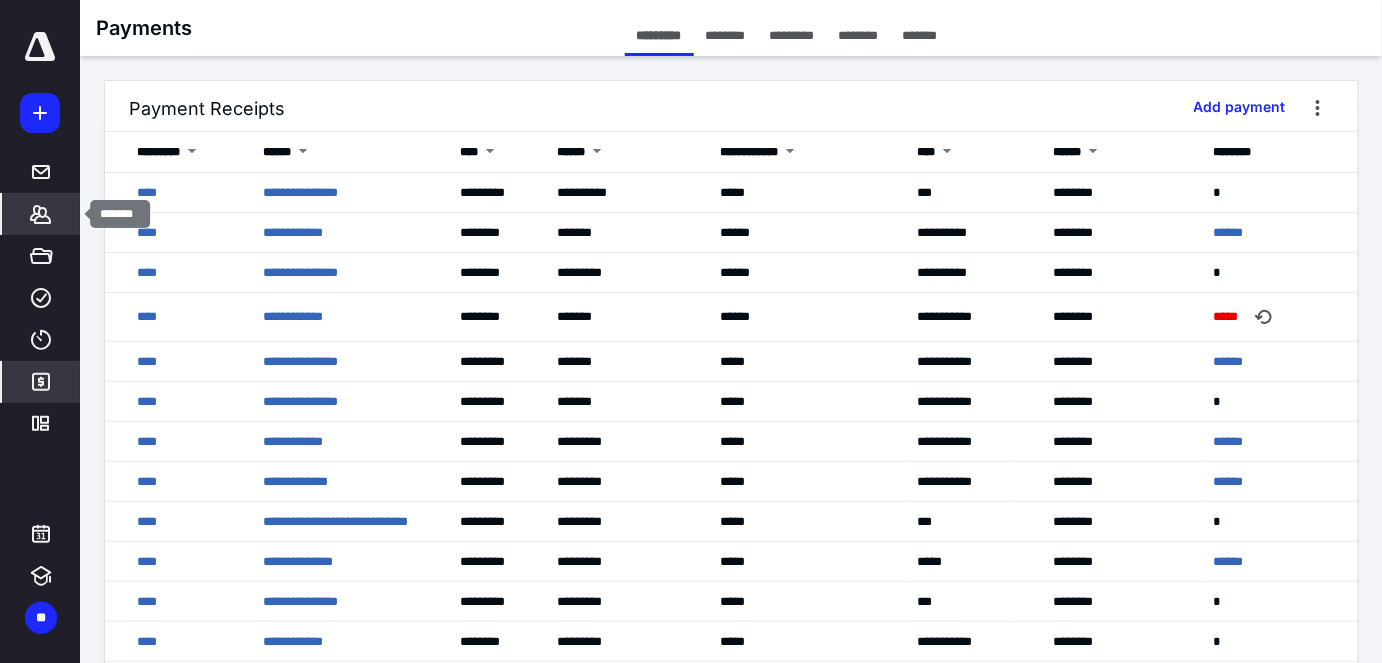 click 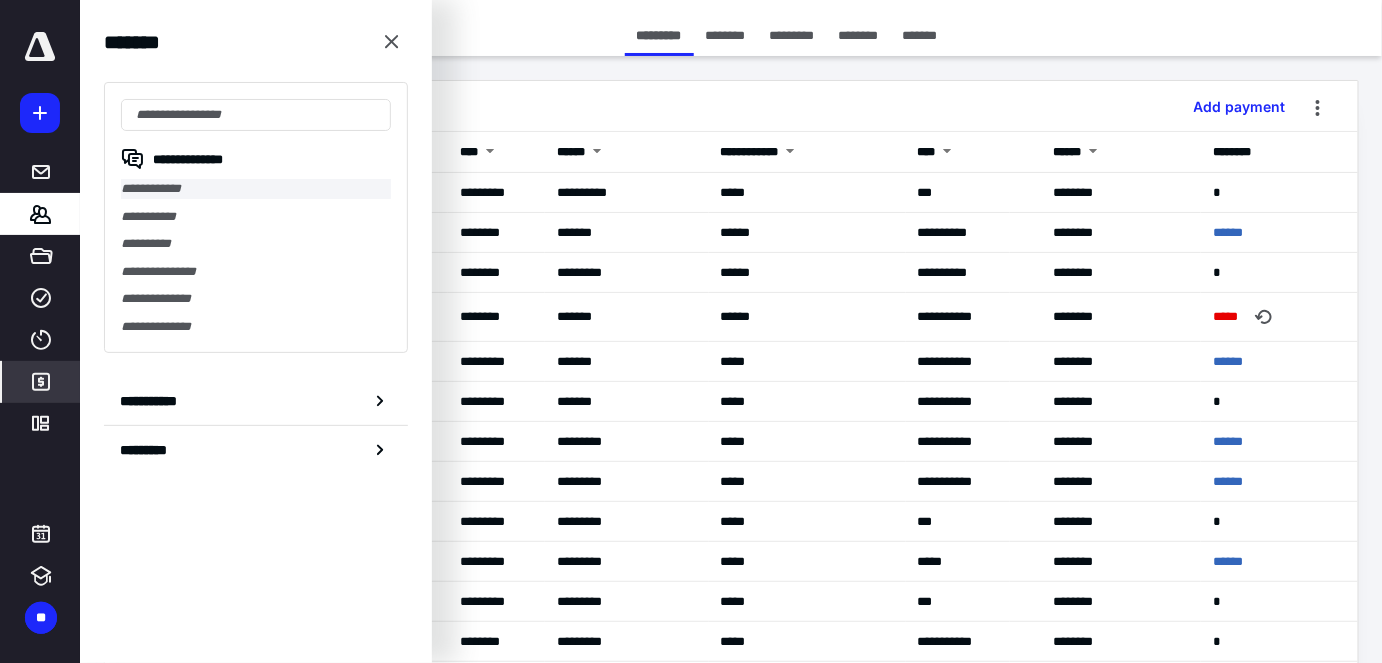 click on "**********" at bounding box center (256, 189) 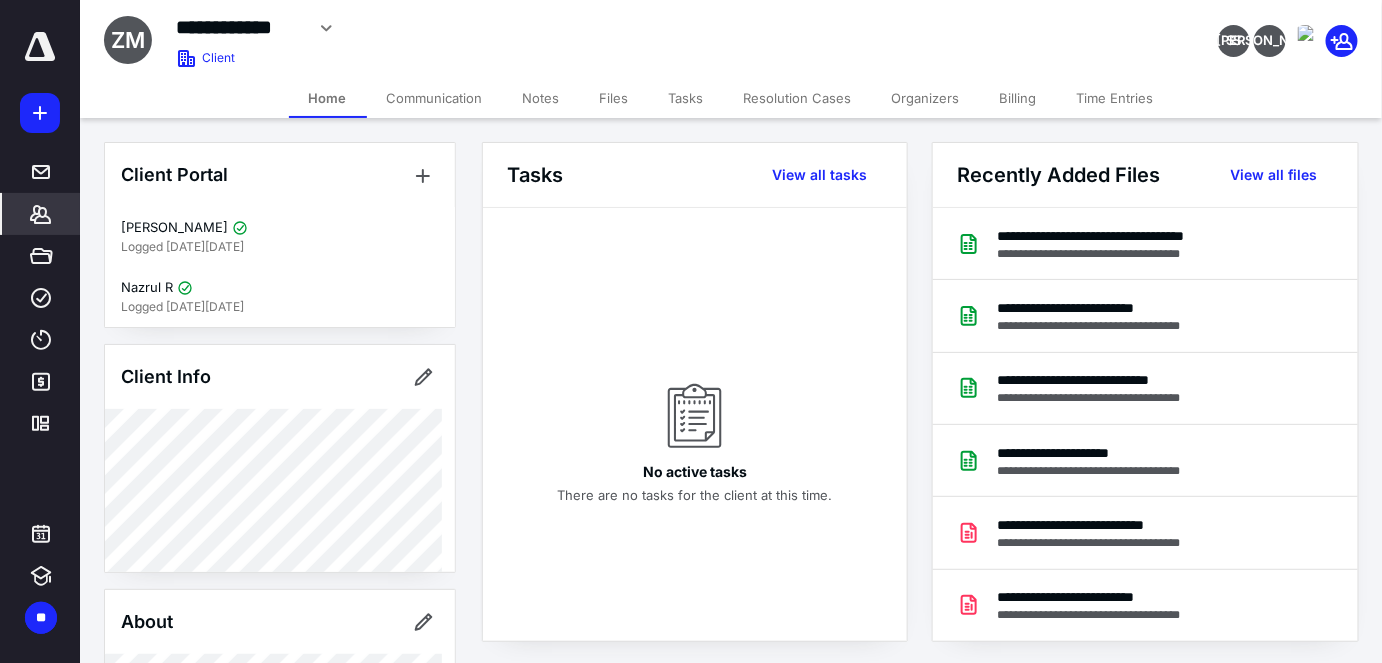 click on "Files" at bounding box center [614, 98] 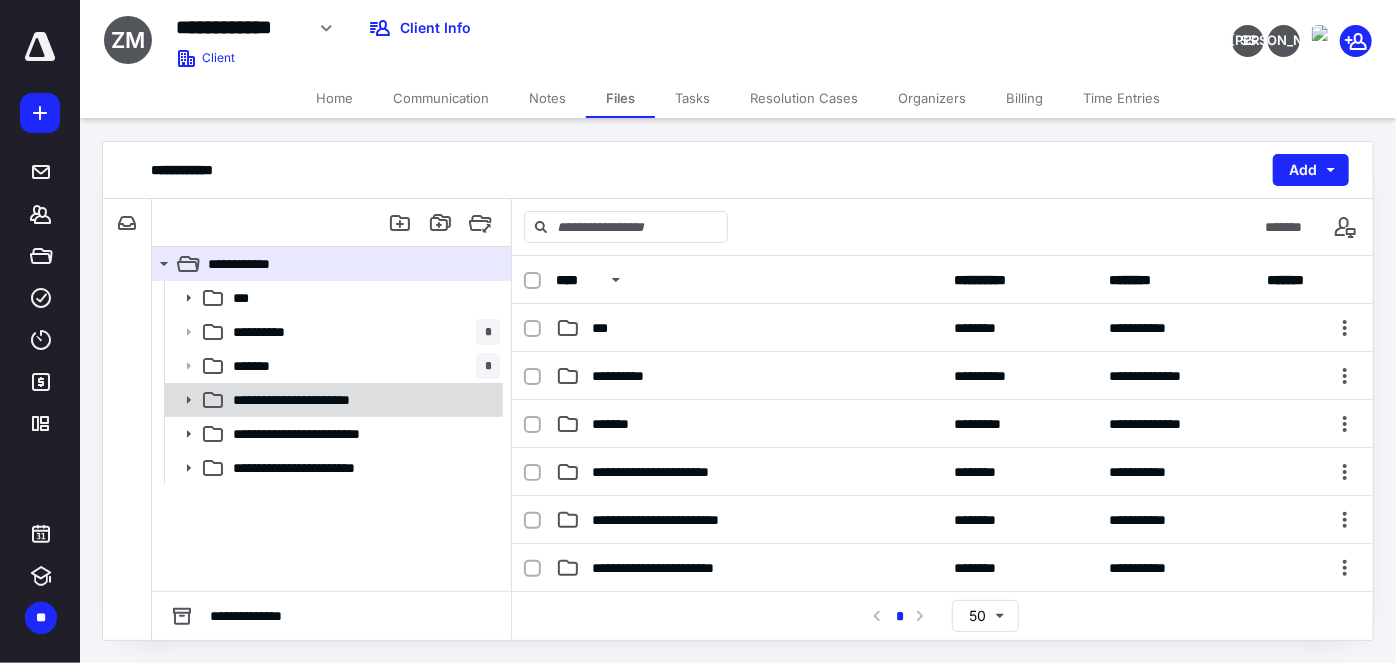 click on "**********" at bounding box center (310, 400) 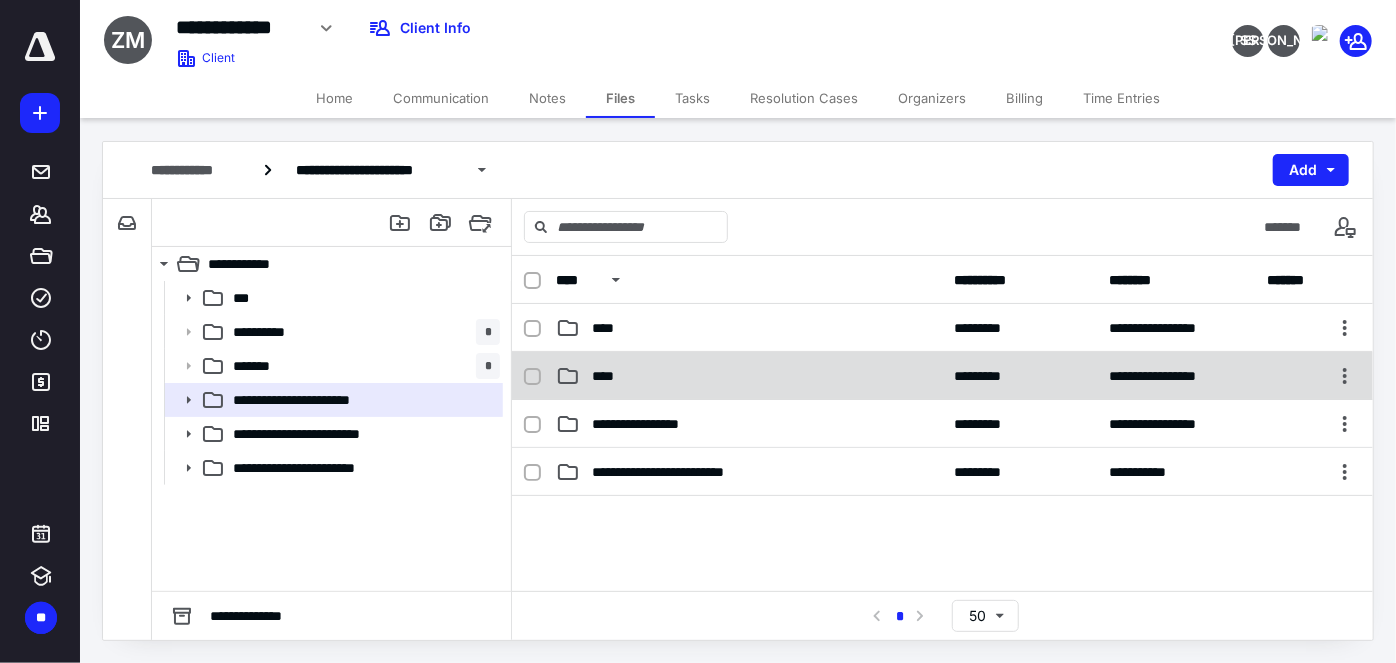 click on "****" at bounding box center (749, 376) 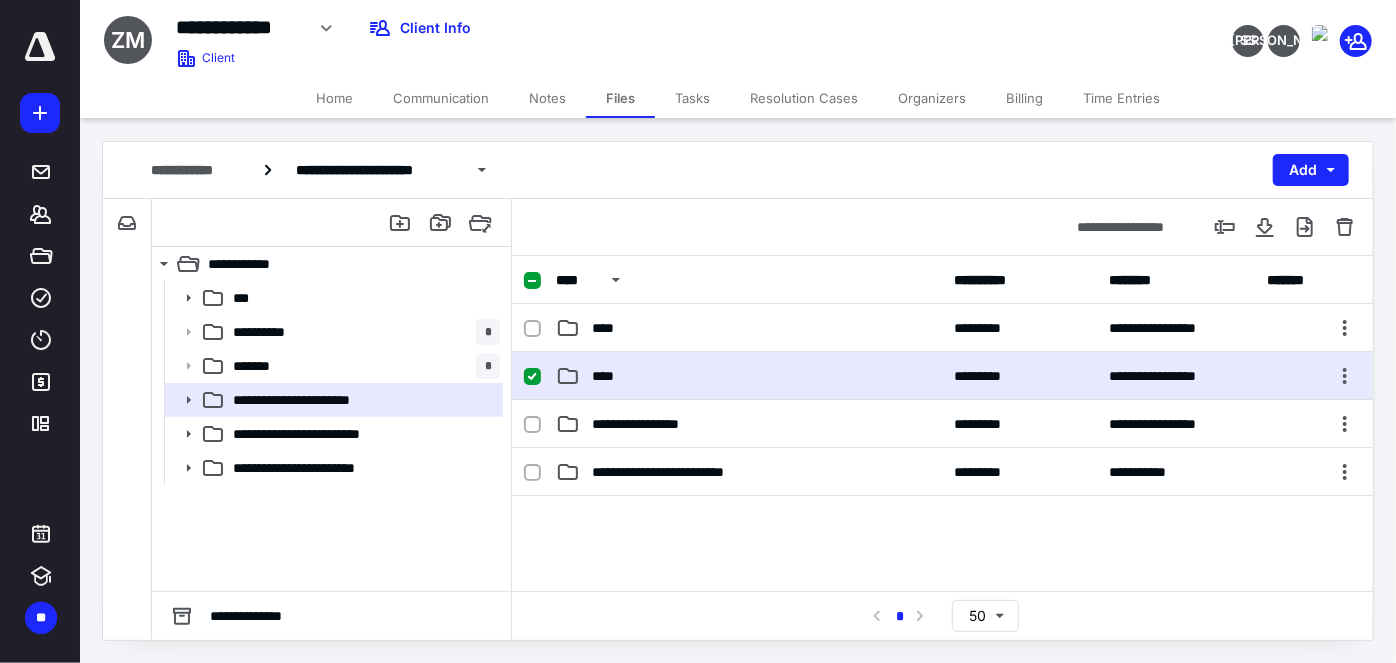 click on "****" at bounding box center (749, 376) 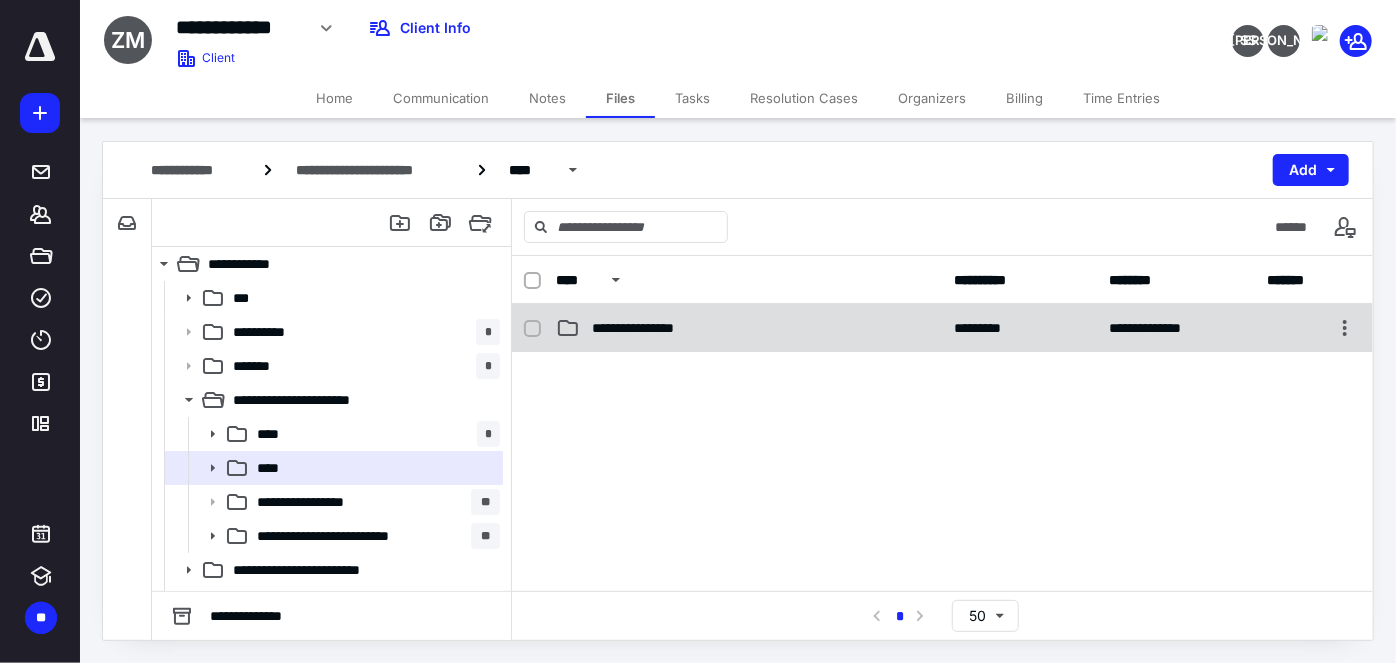 click on "**********" at bounding box center [655, 328] 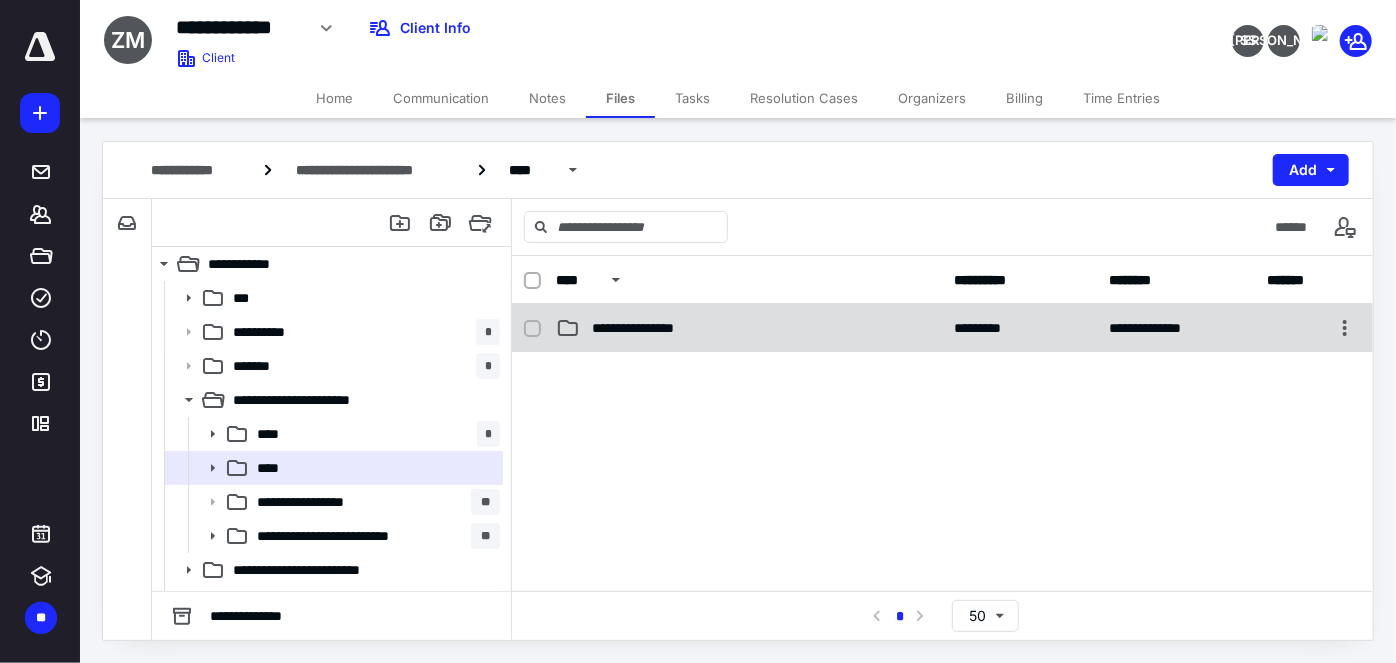 checkbox on "false" 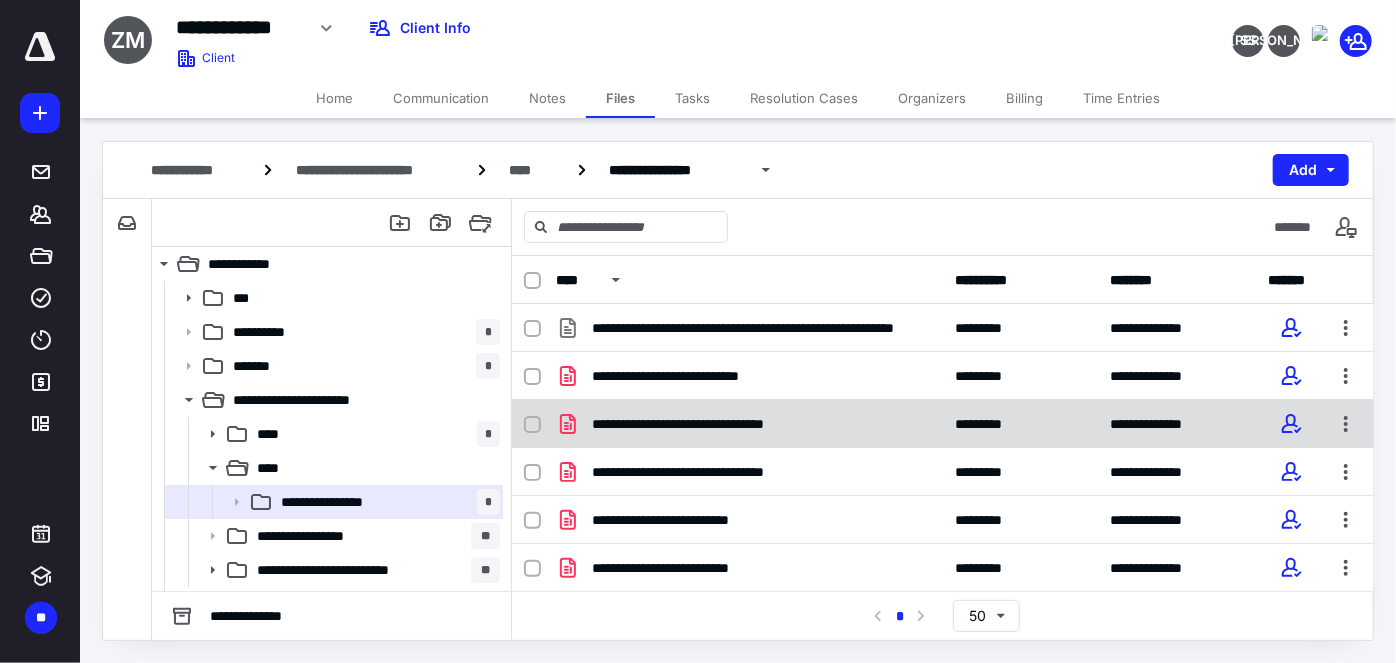 scroll, scrollTop: 0, scrollLeft: 0, axis: both 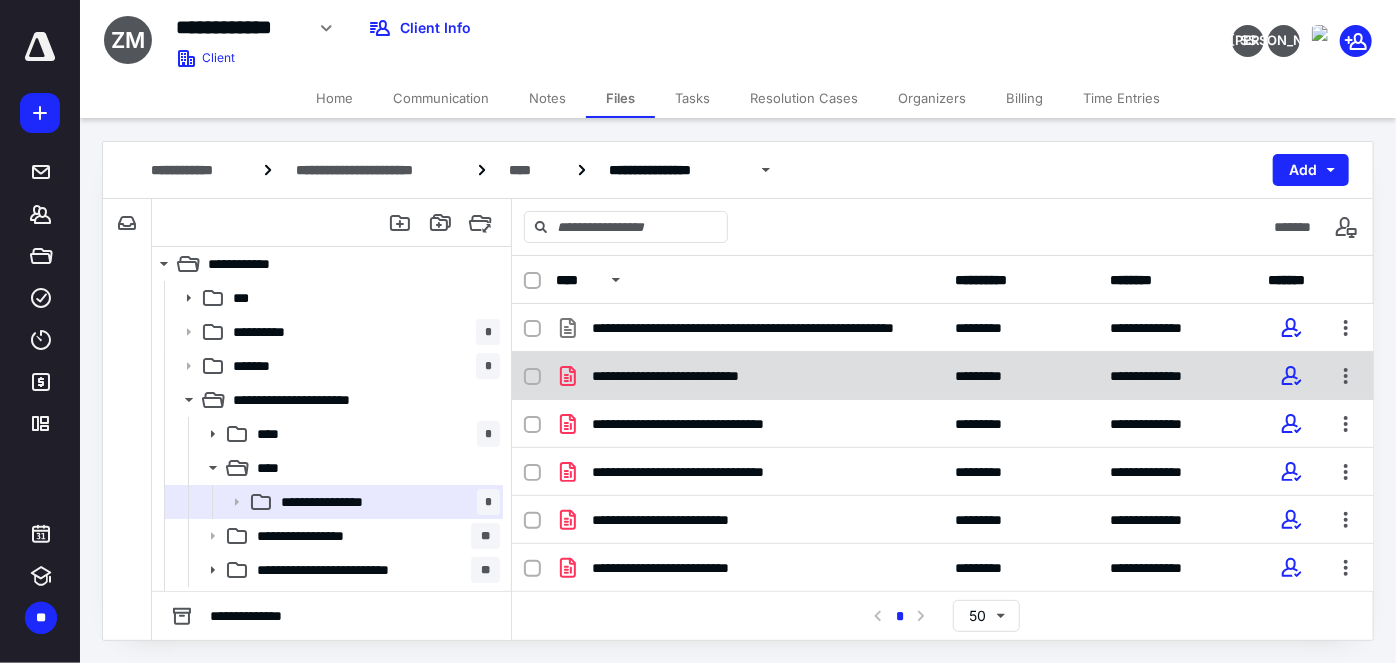 click on "**********" at bounding box center (749, 376) 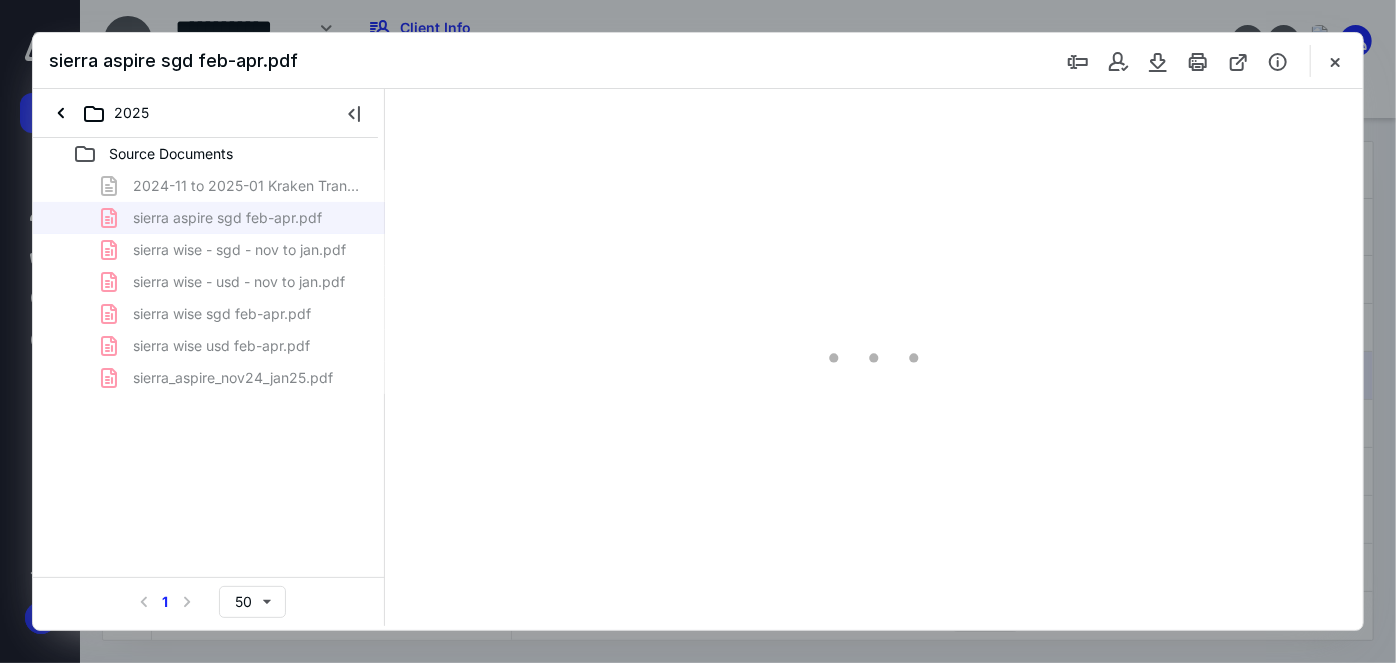 scroll, scrollTop: 0, scrollLeft: 0, axis: both 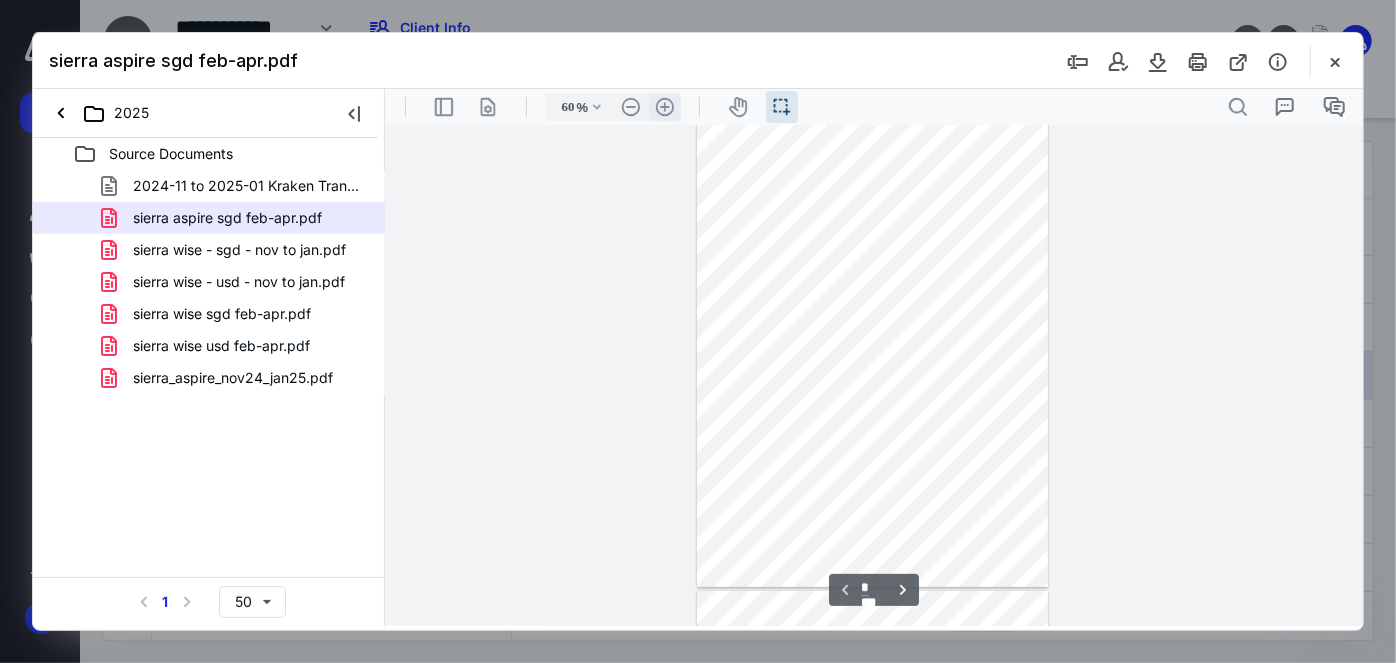 click on ".cls-1{fill:#abb0c4;} icon - header - zoom - in - line" at bounding box center (664, 106) 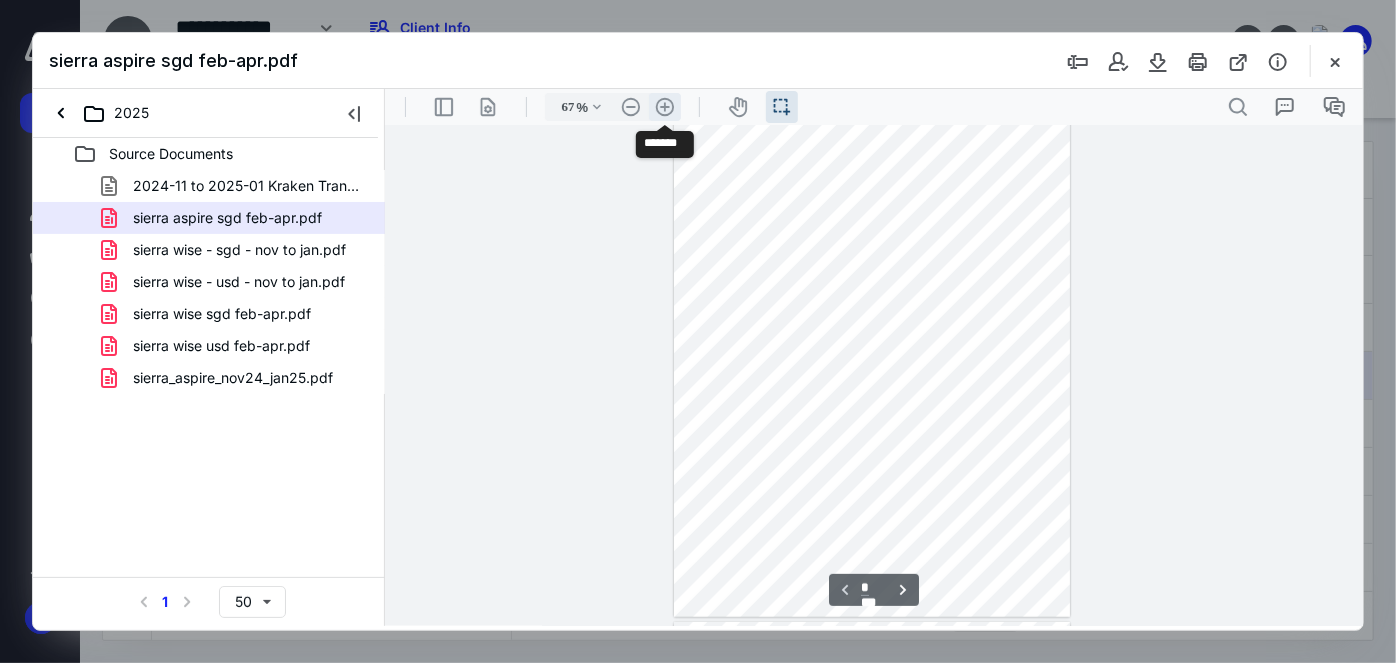 click on ".cls-1{fill:#abb0c4;} icon - header - zoom - in - line" at bounding box center [664, 106] 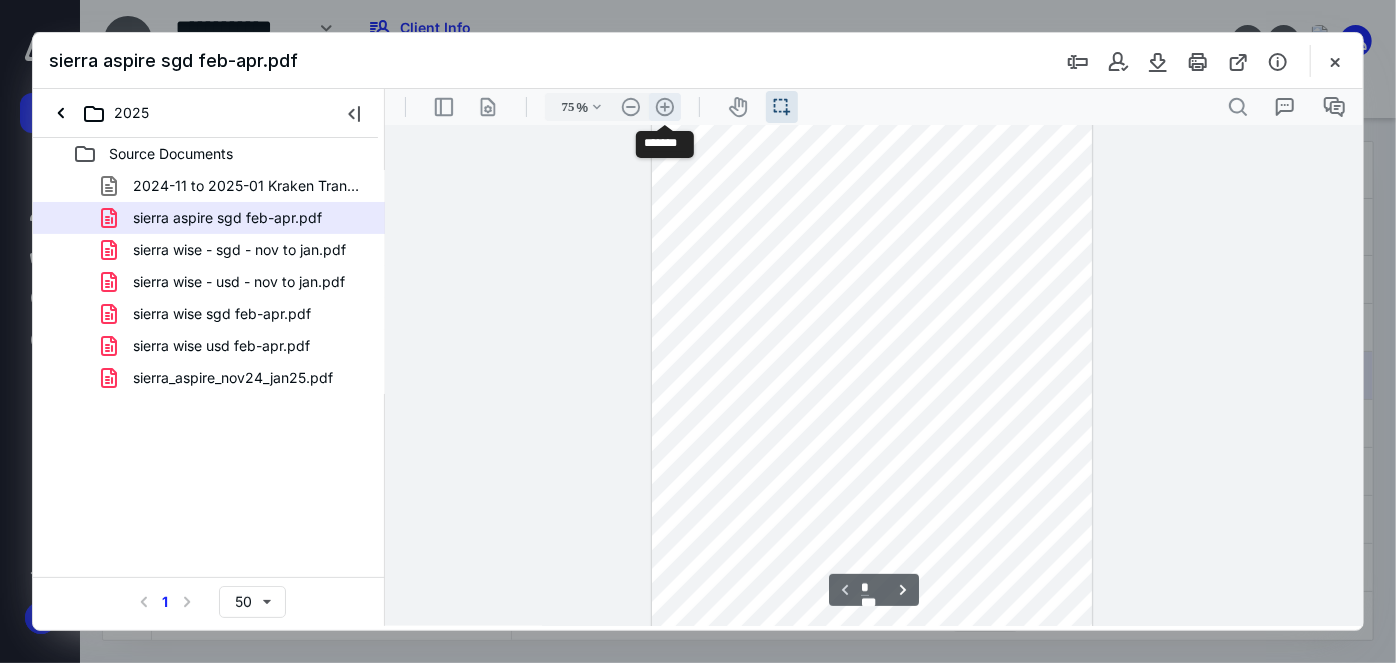 click on ".cls-1{fill:#abb0c4;} icon - header - zoom - in - line" at bounding box center [664, 106] 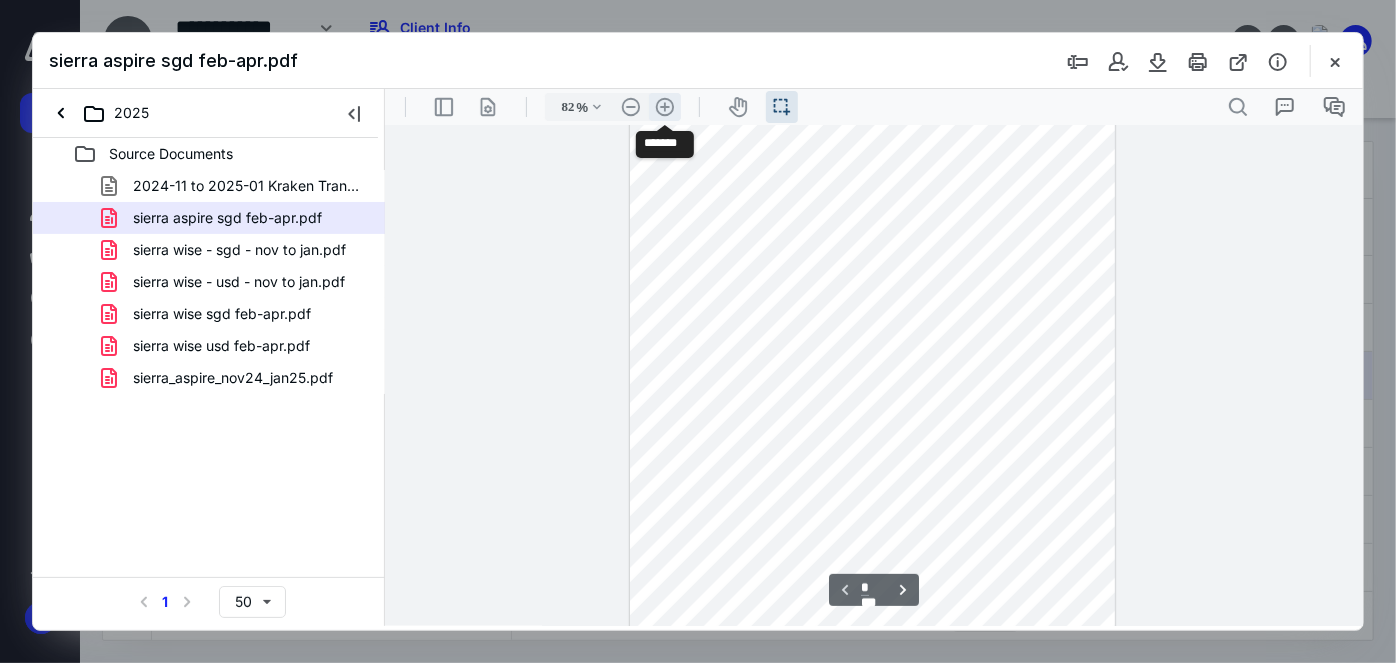click on ".cls-1{fill:#abb0c4;} icon - header - zoom - in - line" at bounding box center [664, 106] 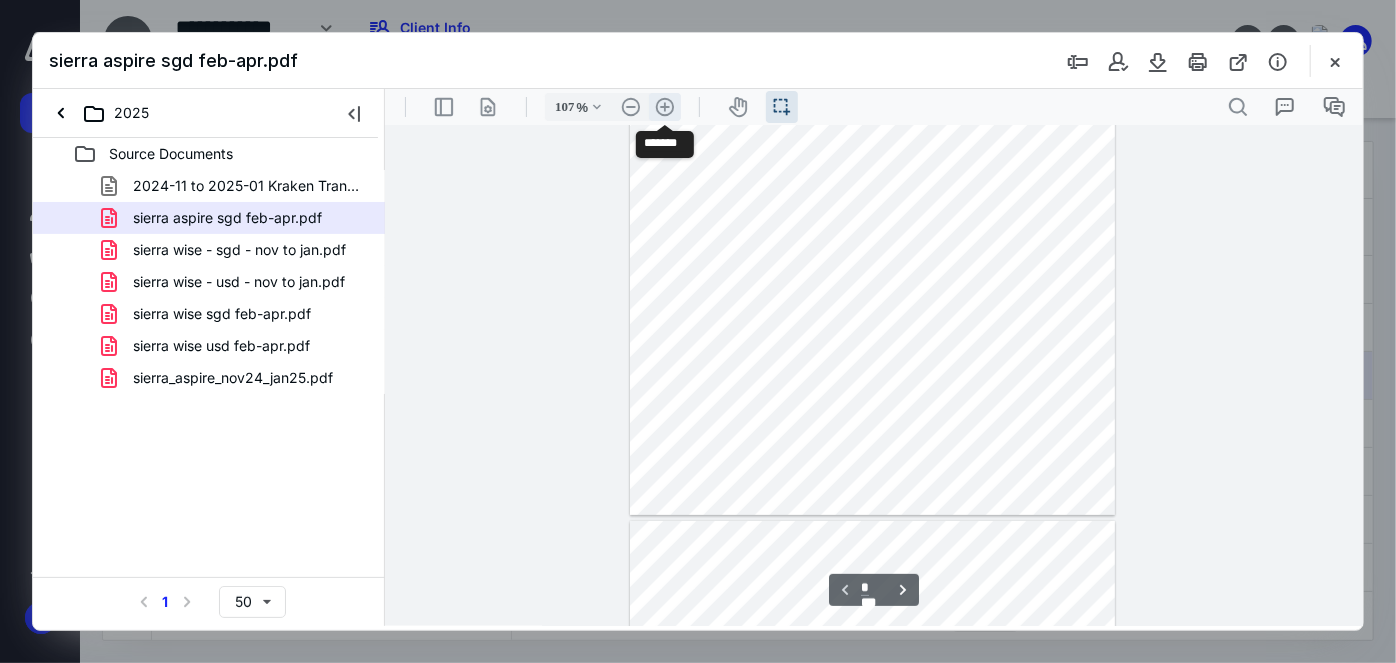 click on ".cls-1{fill:#abb0c4;} icon - header - zoom - in - line" at bounding box center [664, 106] 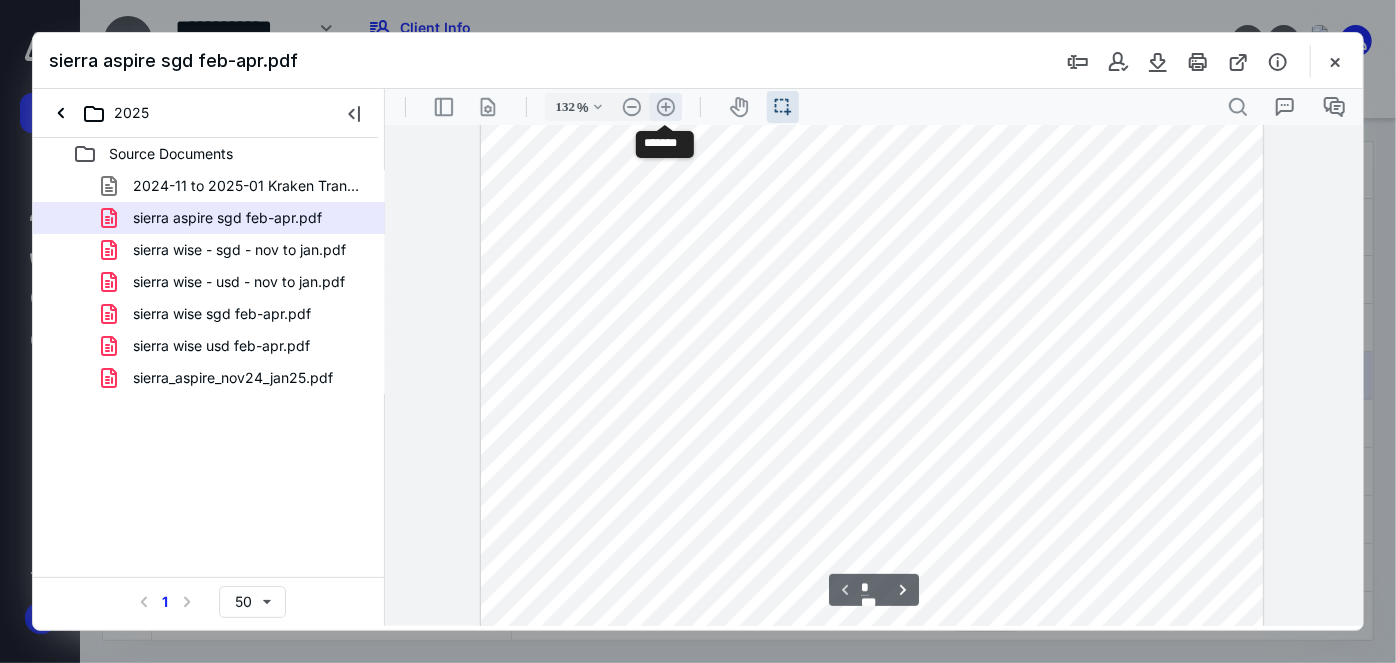 click on ".cls-1{fill:#abb0c4;} icon - header - zoom - in - line" at bounding box center (665, 106) 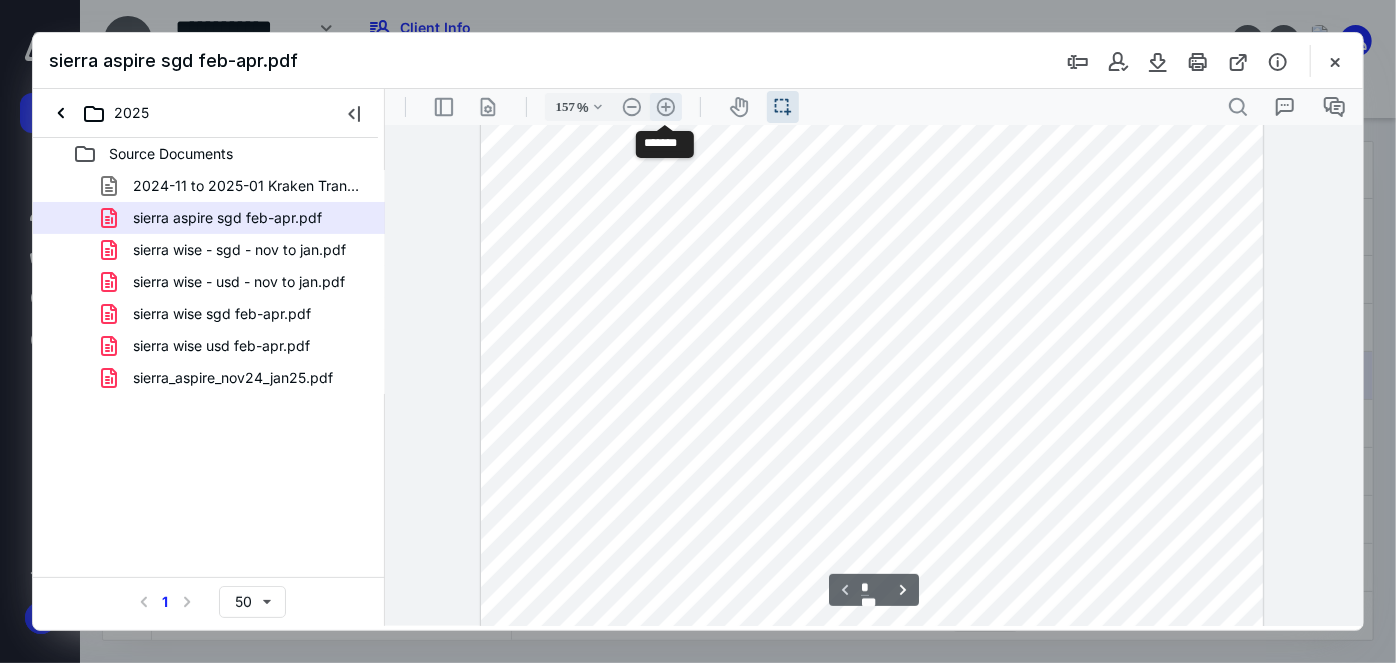 scroll, scrollTop: 482, scrollLeft: 0, axis: vertical 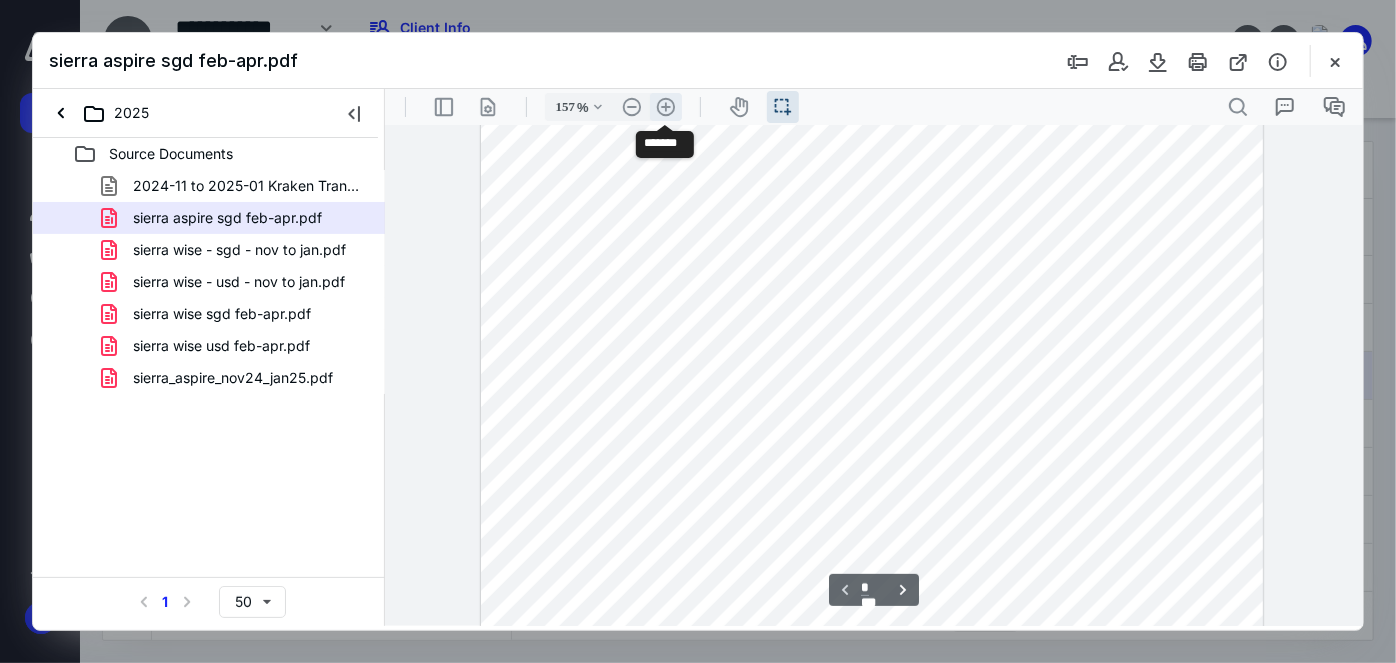 click on ".cls-1{fill:#abb0c4;} icon - header - zoom - in - line" at bounding box center [665, 106] 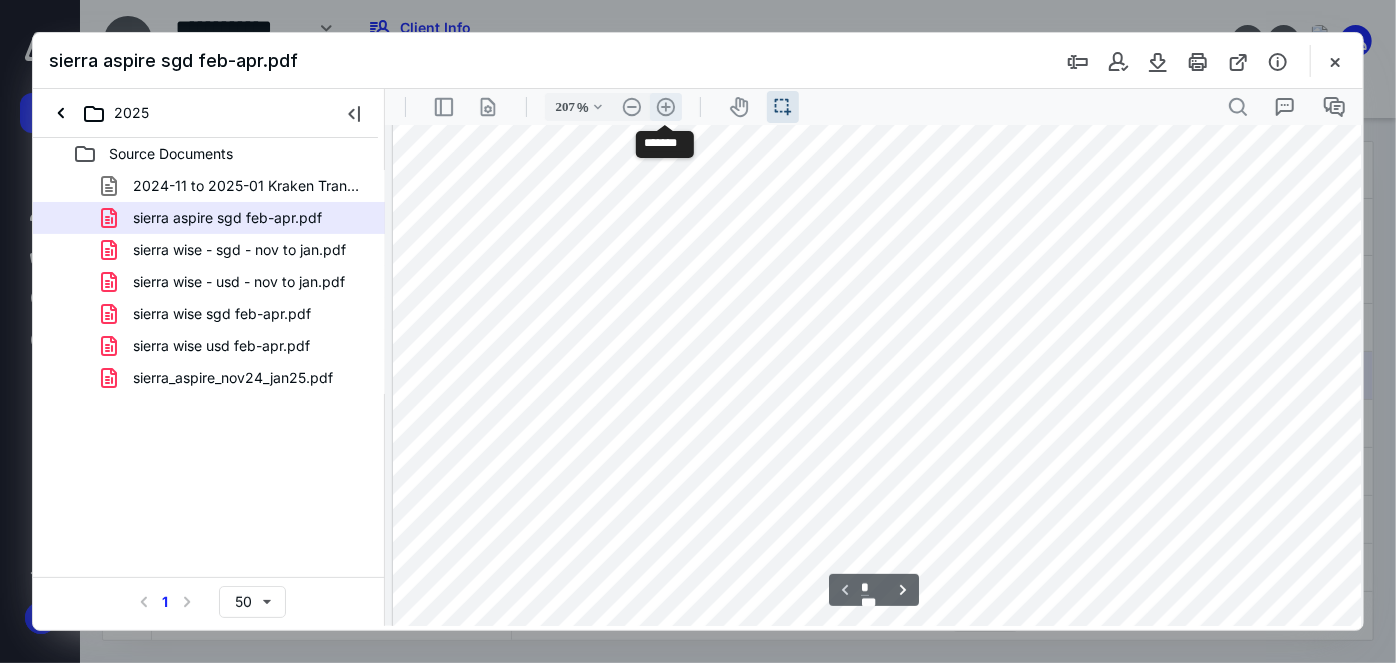 scroll, scrollTop: 711, scrollLeft: 138, axis: both 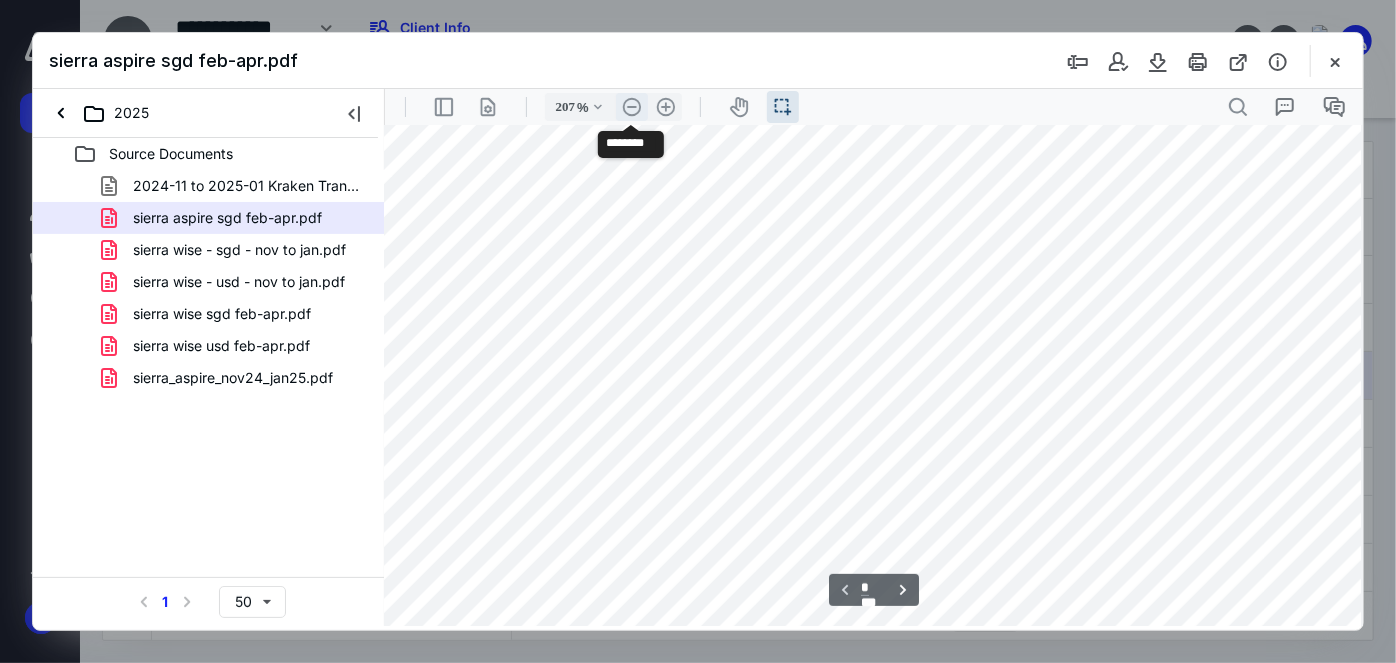 click on ".cls-1{fill:#abb0c4;} icon - header - zoom - out - line" at bounding box center (631, 106) 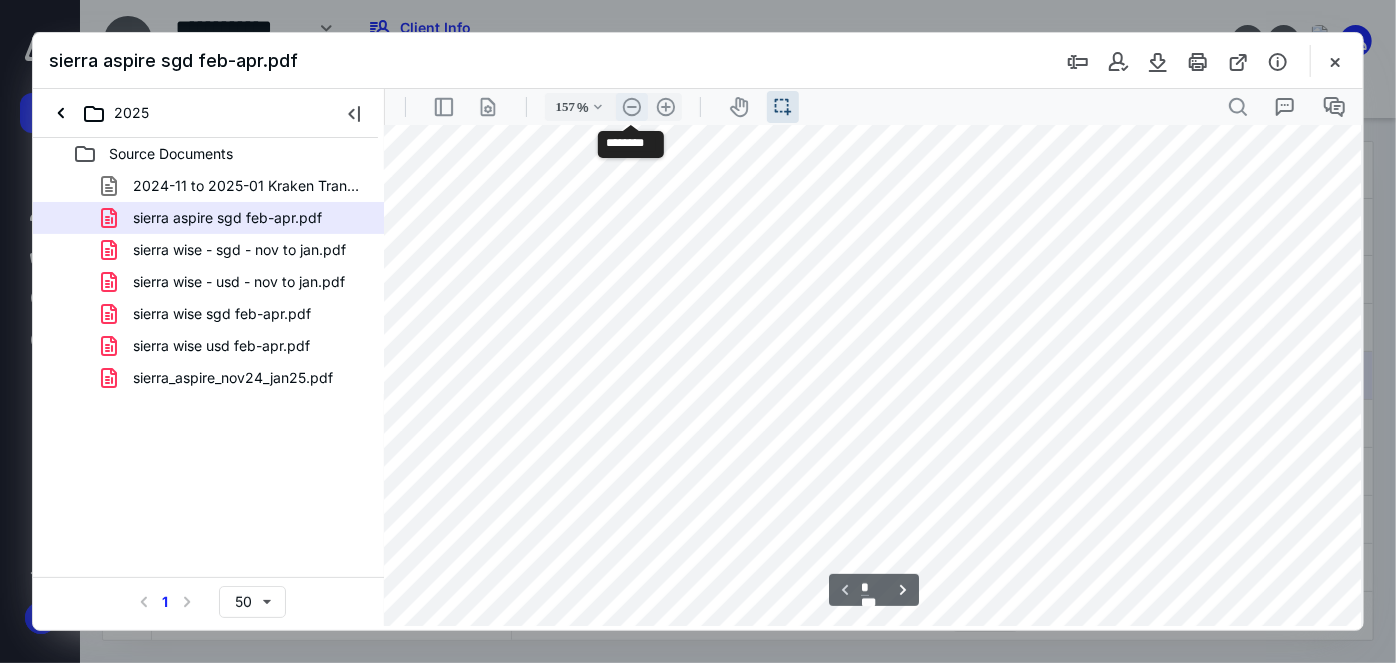 scroll, scrollTop: 482, scrollLeft: 0, axis: vertical 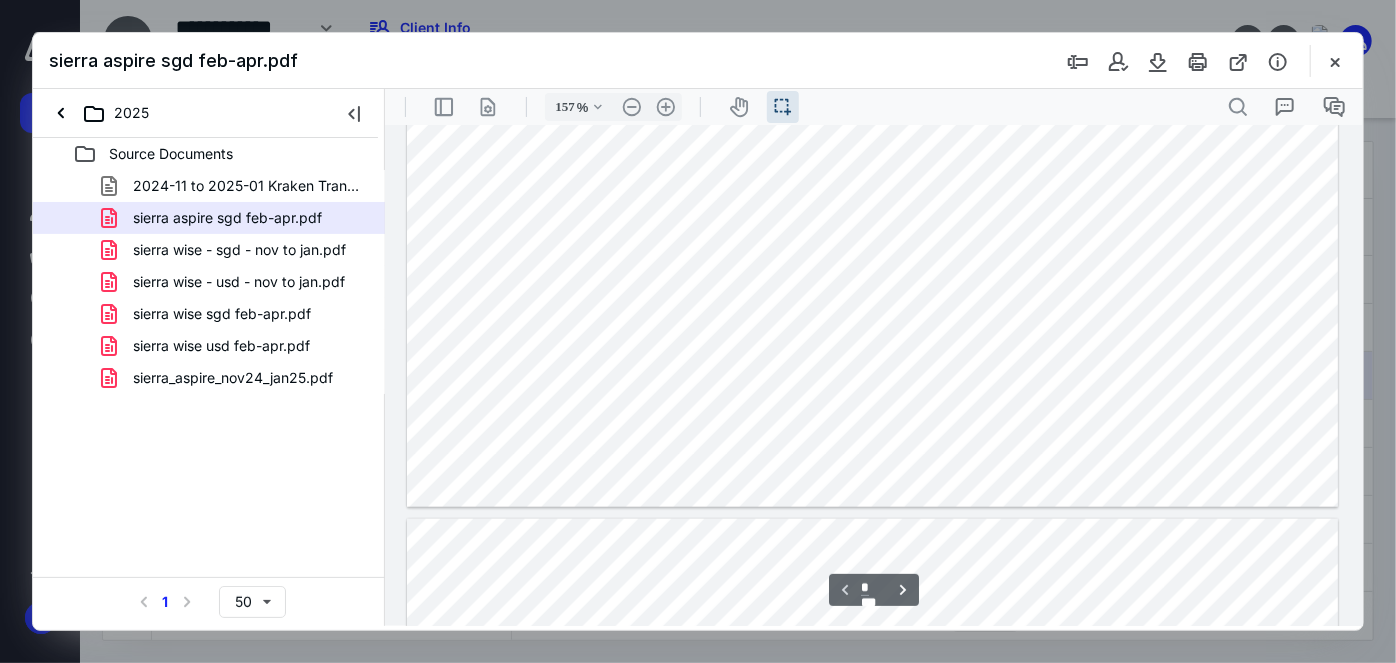 type on "*" 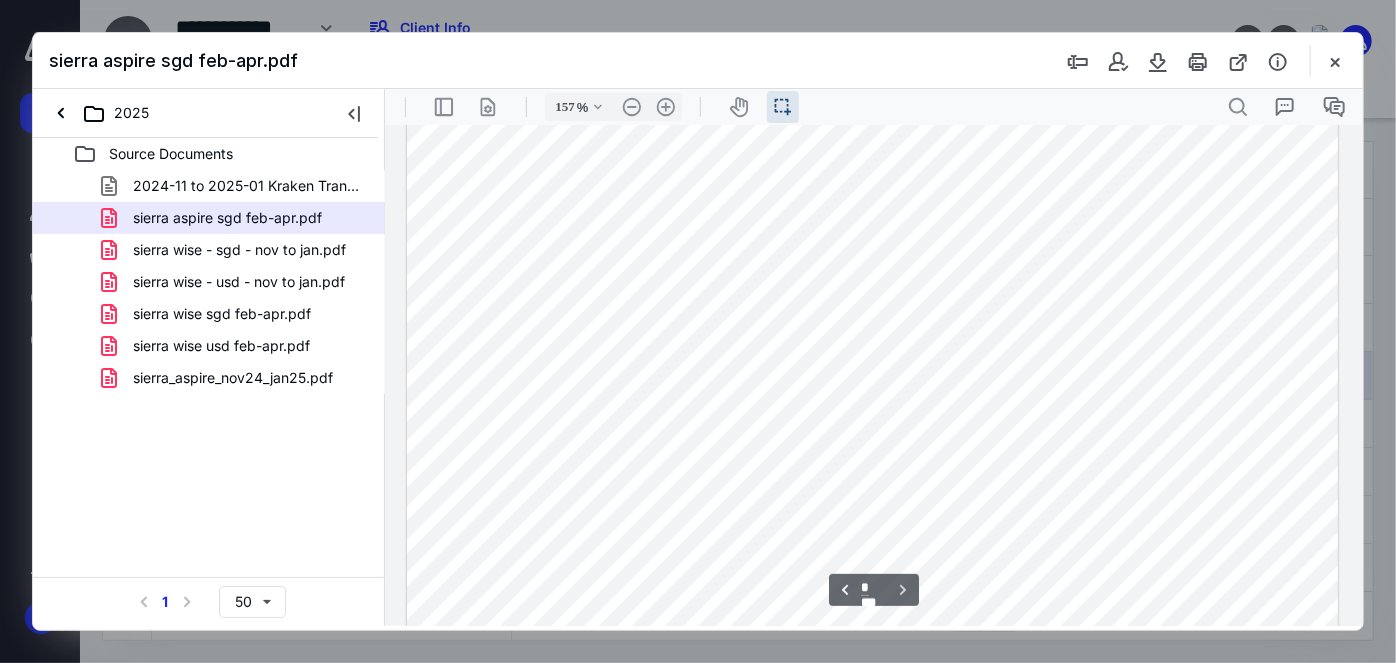 scroll, scrollTop: 1885, scrollLeft: 0, axis: vertical 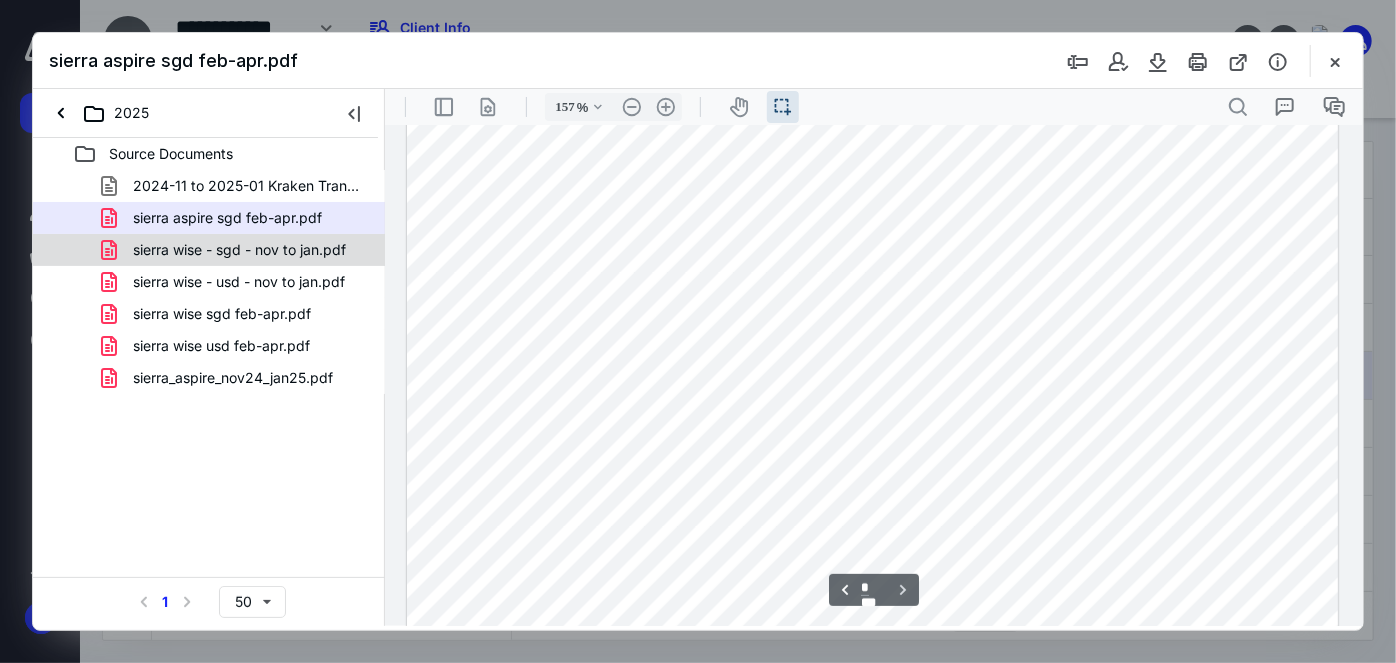 type 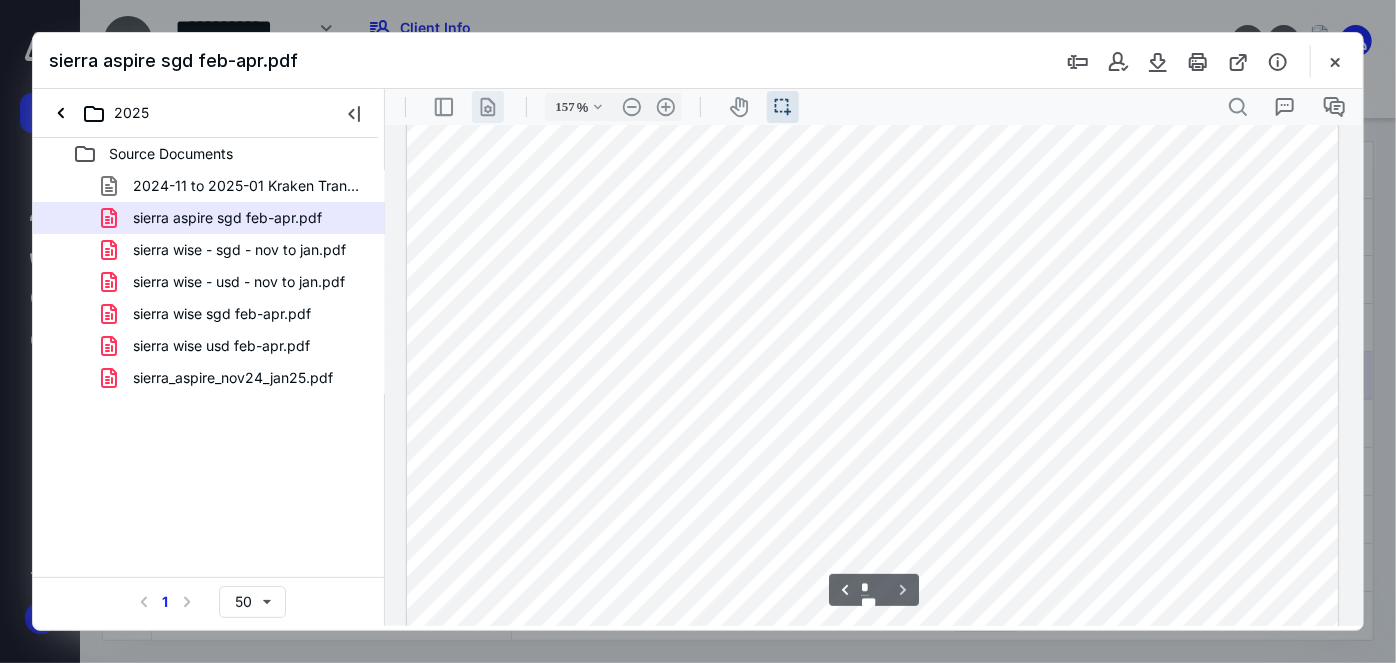 scroll, scrollTop: 1703, scrollLeft: 0, axis: vertical 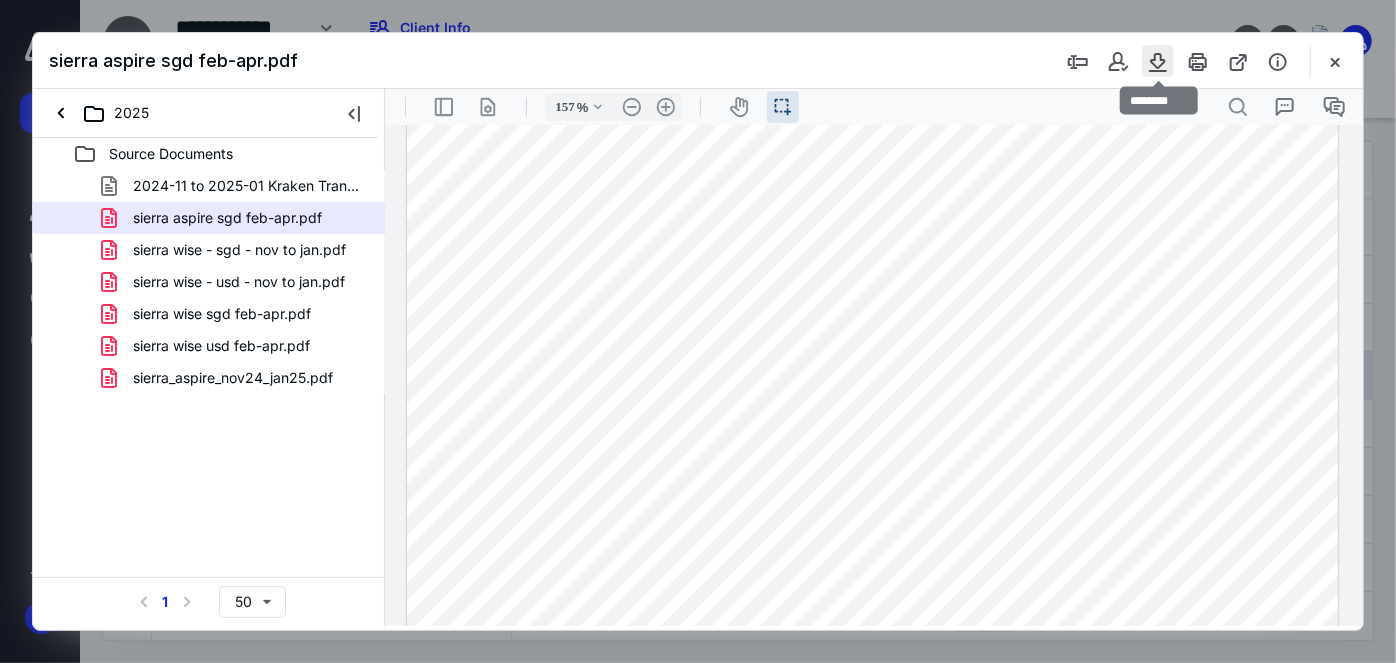 click at bounding box center [1158, 61] 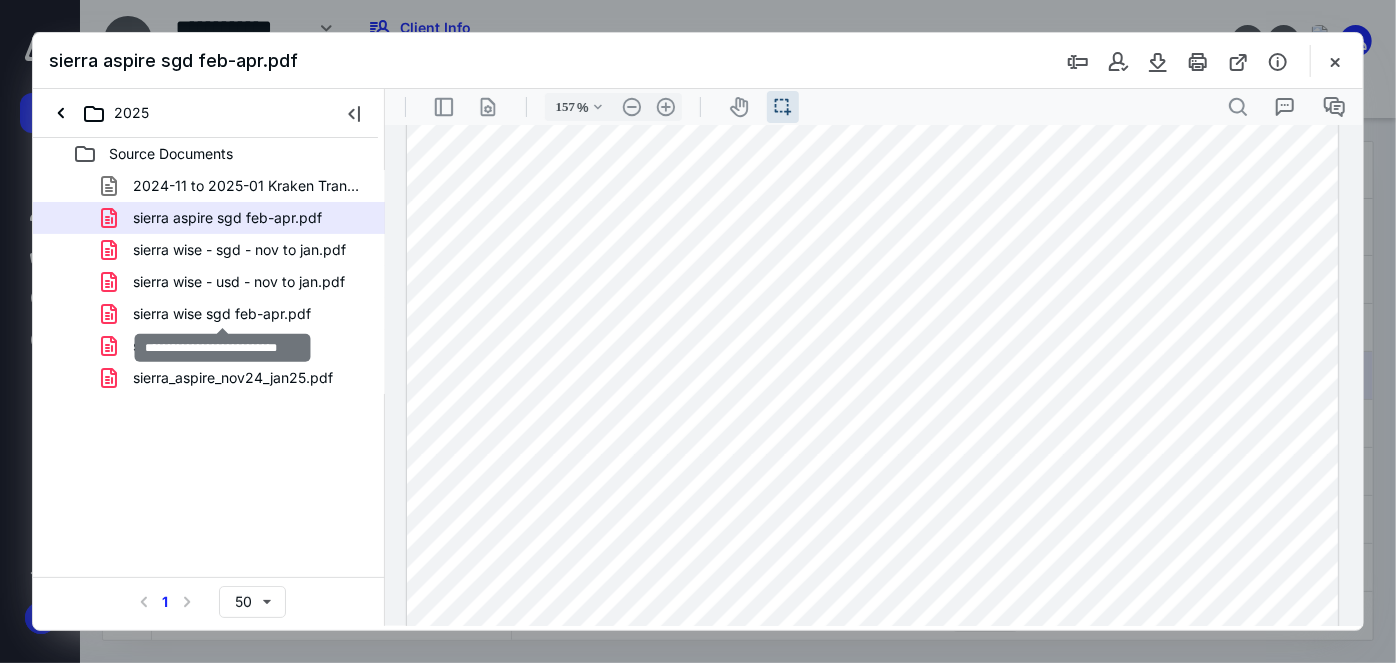 click on "sierra wise sgd feb-apr.pdf" at bounding box center (222, 314) 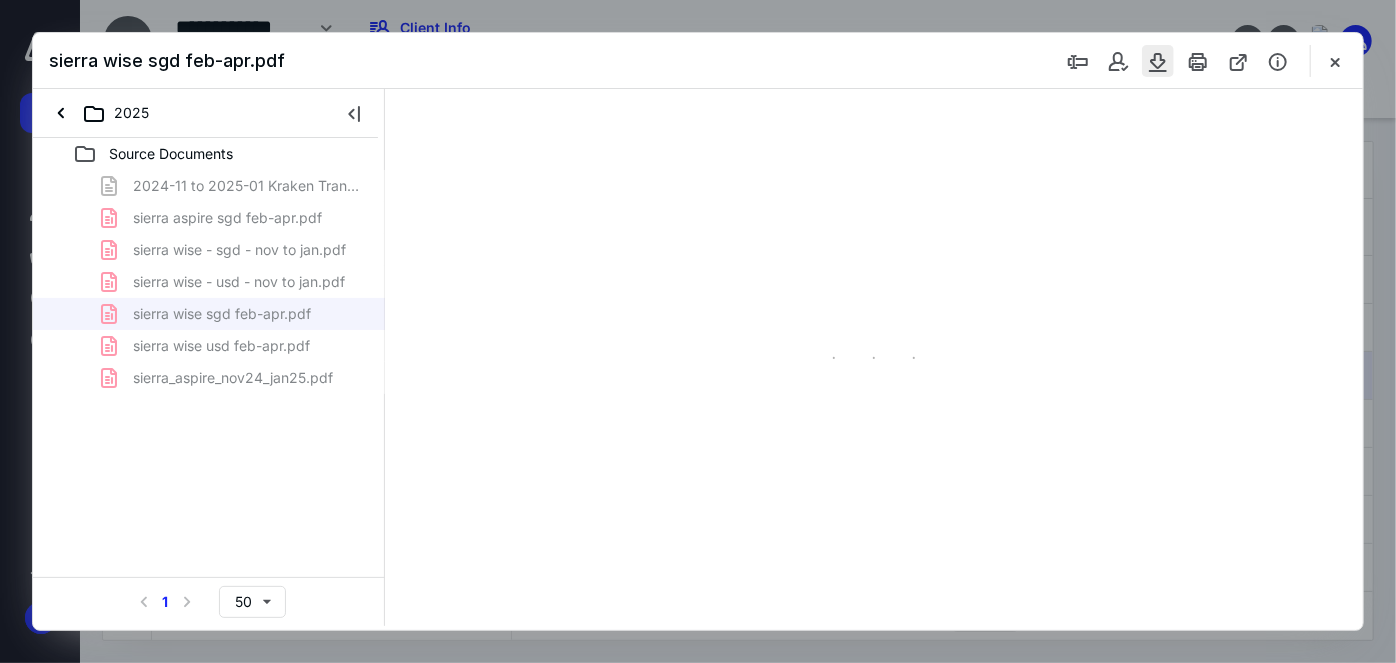 scroll, scrollTop: 37, scrollLeft: 0, axis: vertical 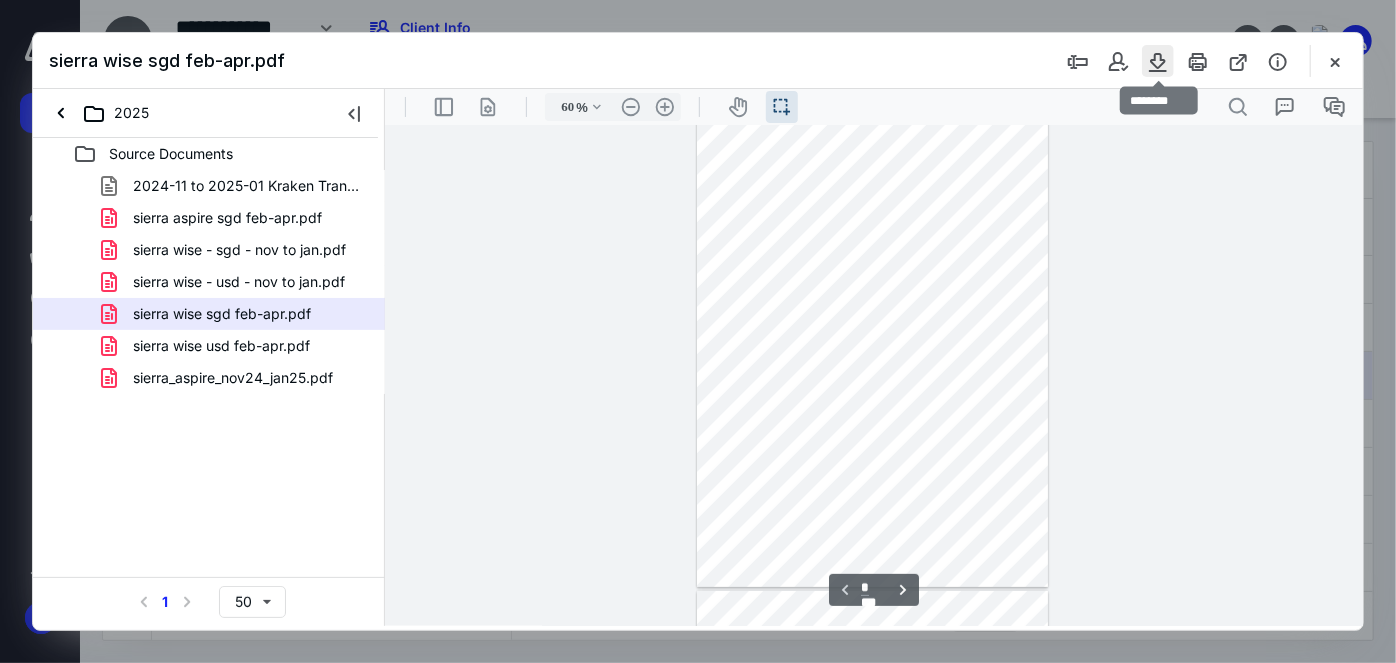 click at bounding box center (1158, 61) 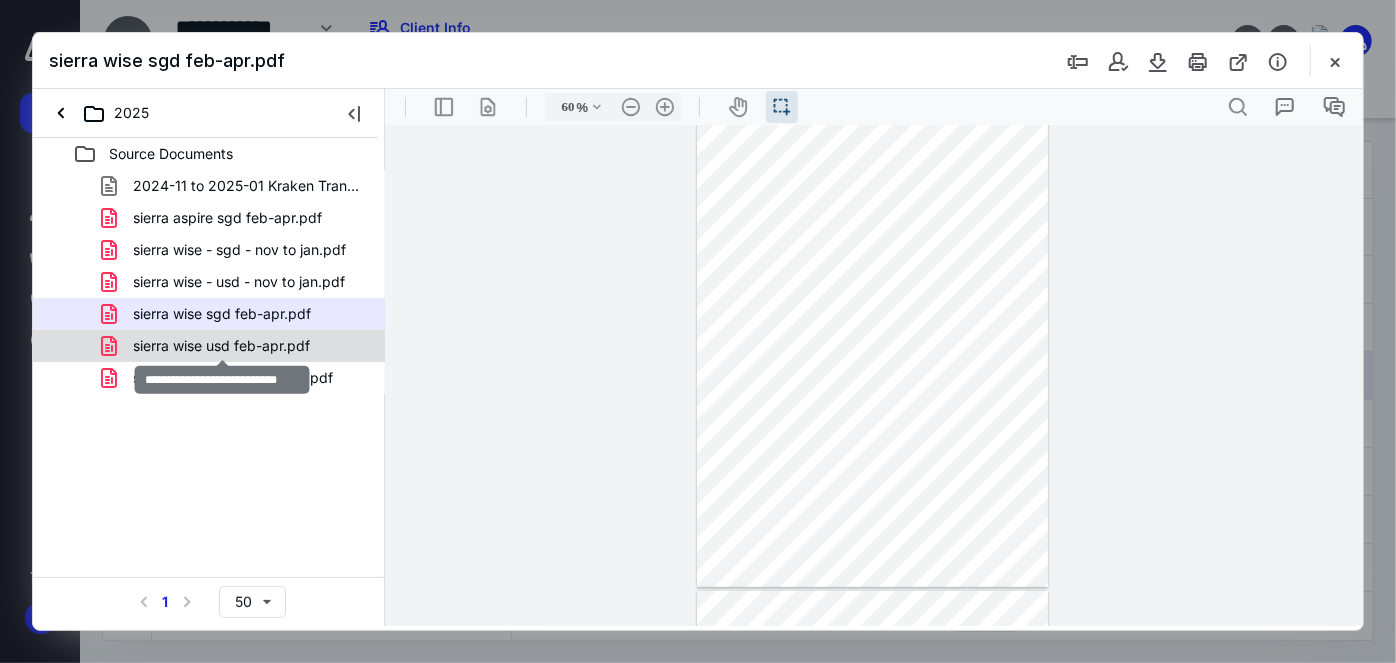 click on "sierra wise usd feb-apr.pdf" at bounding box center [221, 346] 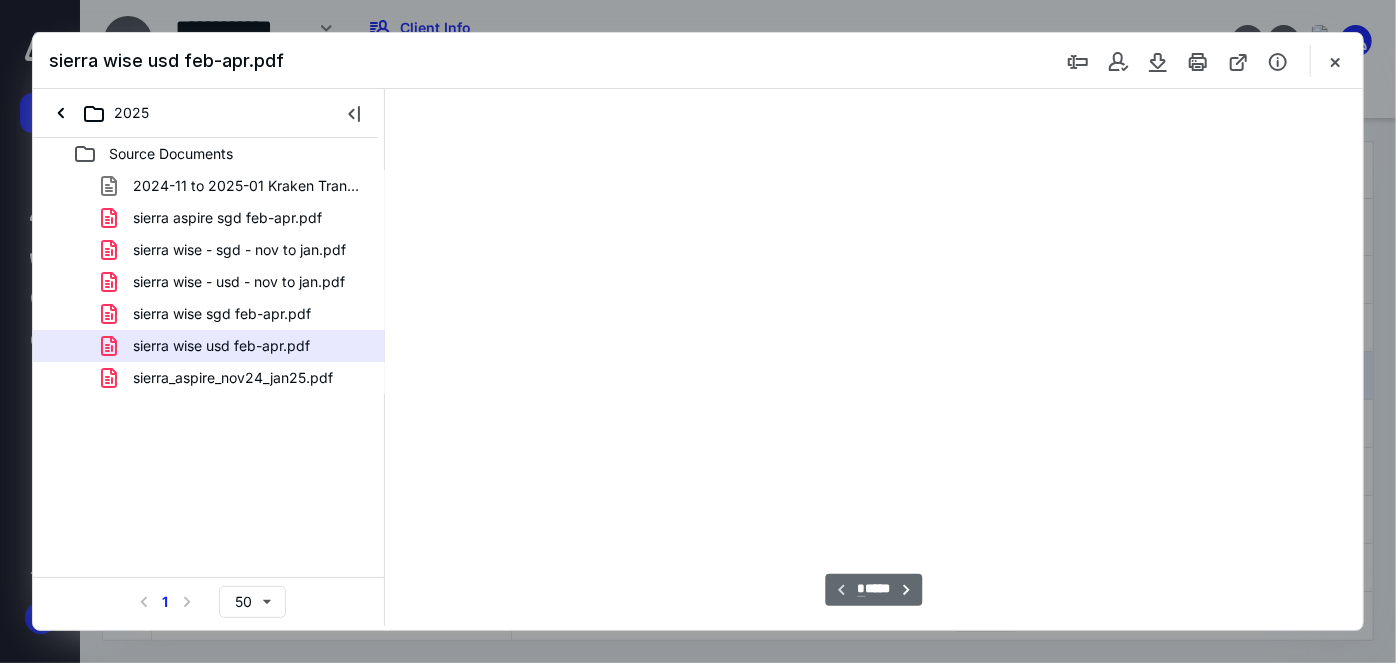 scroll, scrollTop: 37, scrollLeft: 0, axis: vertical 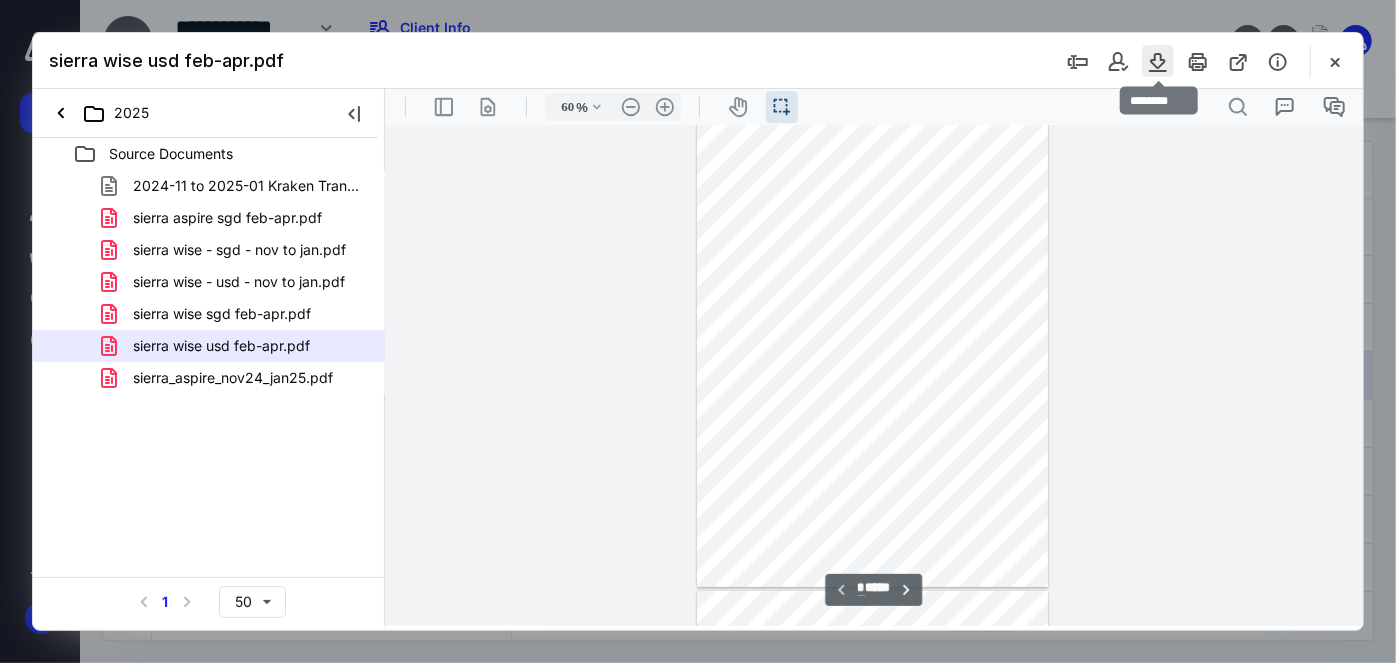 click at bounding box center [1158, 61] 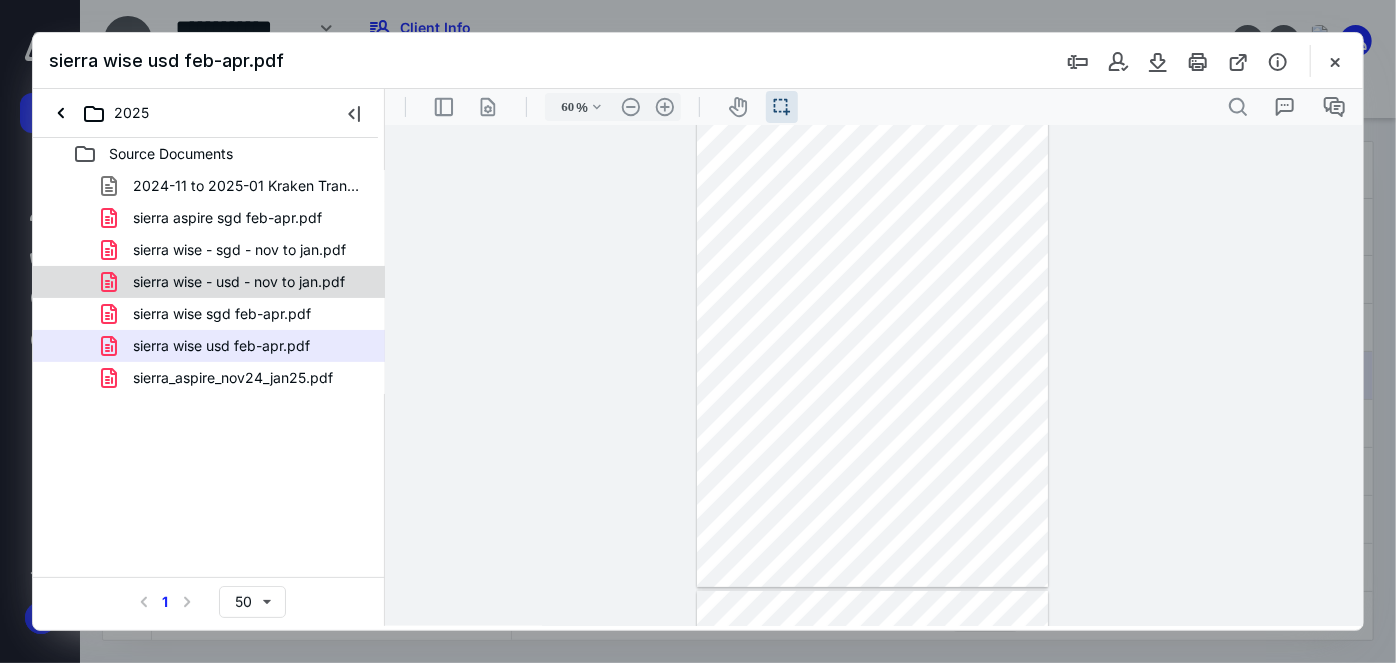 click on "sierra wise - usd - nov to jan.pdf" at bounding box center [239, 282] 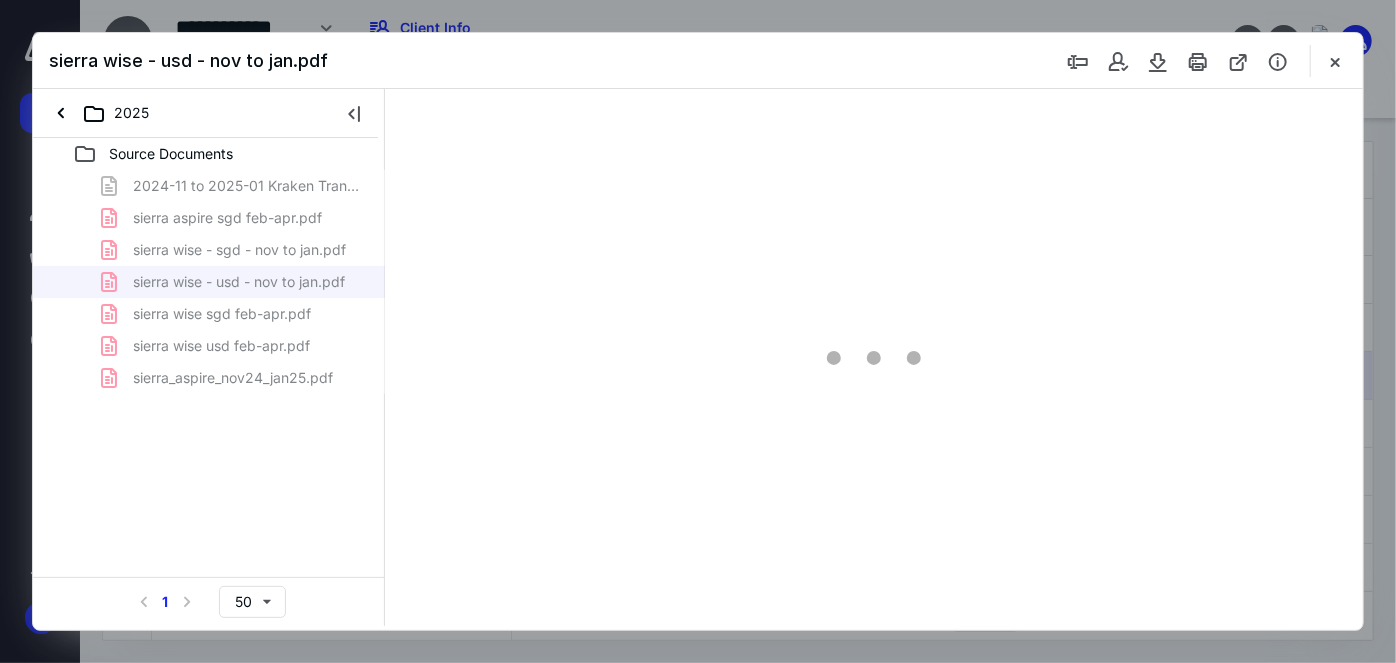 scroll, scrollTop: 37, scrollLeft: 0, axis: vertical 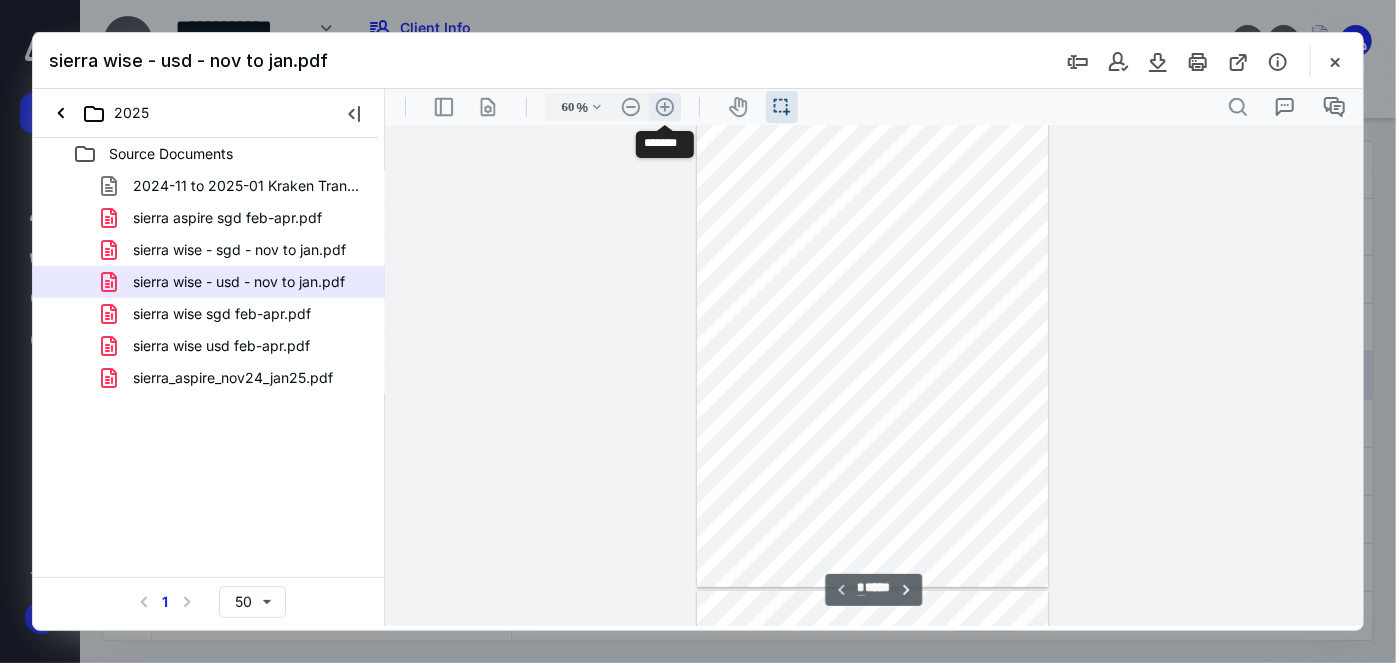 click on ".cls-1{fill:#abb0c4;} icon - header - zoom - in - line" at bounding box center [664, 106] 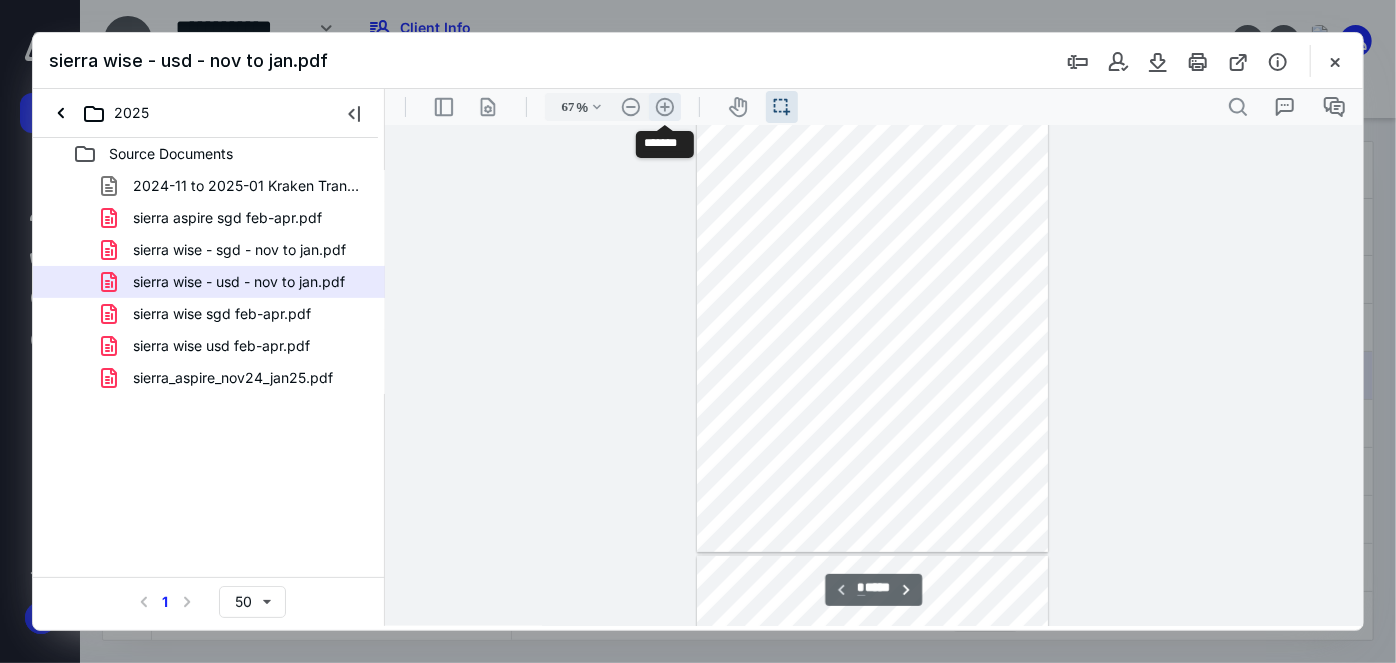 click on ".cls-1{fill:#abb0c4;} icon - header - zoom - in - line" at bounding box center [664, 106] 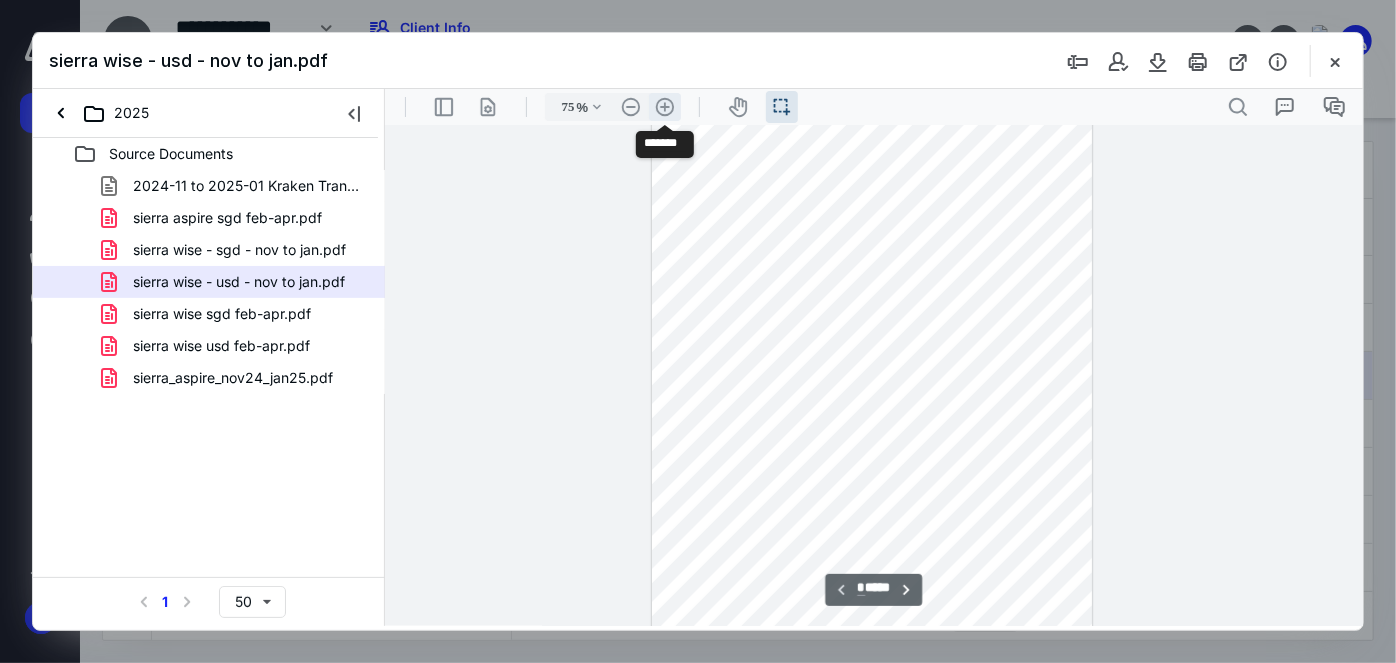 click on ".cls-1{fill:#abb0c4;} icon - header - zoom - in - line" at bounding box center (664, 106) 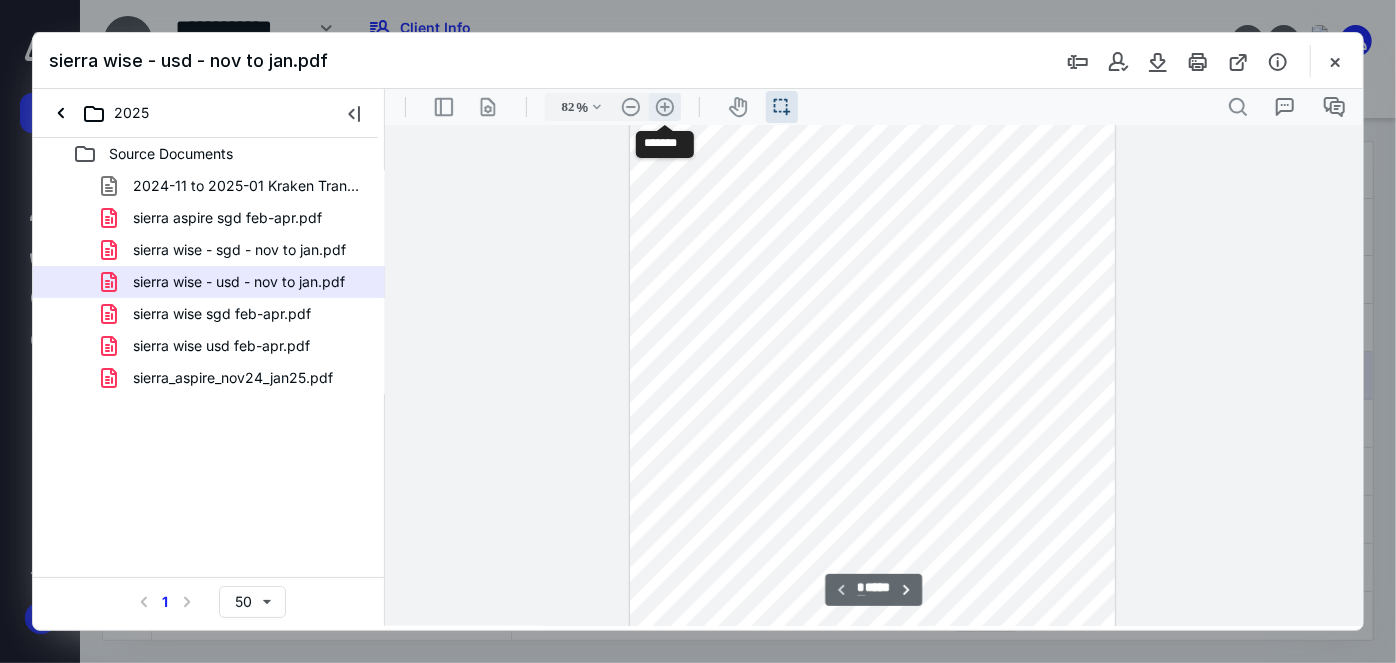 click on ".cls-1{fill:#abb0c4;} icon - header - zoom - in - line" at bounding box center [664, 106] 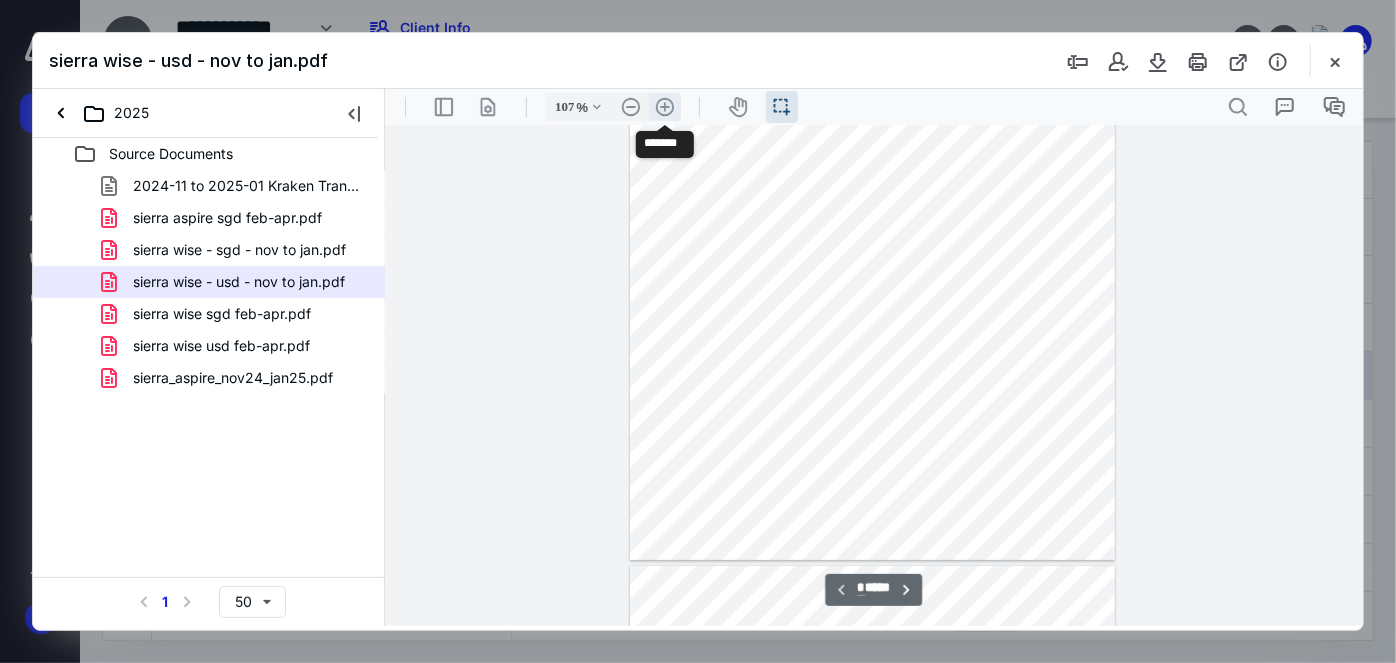 click on ".cls-1{fill:#abb0c4;} icon - header - zoom - in - line" at bounding box center (664, 106) 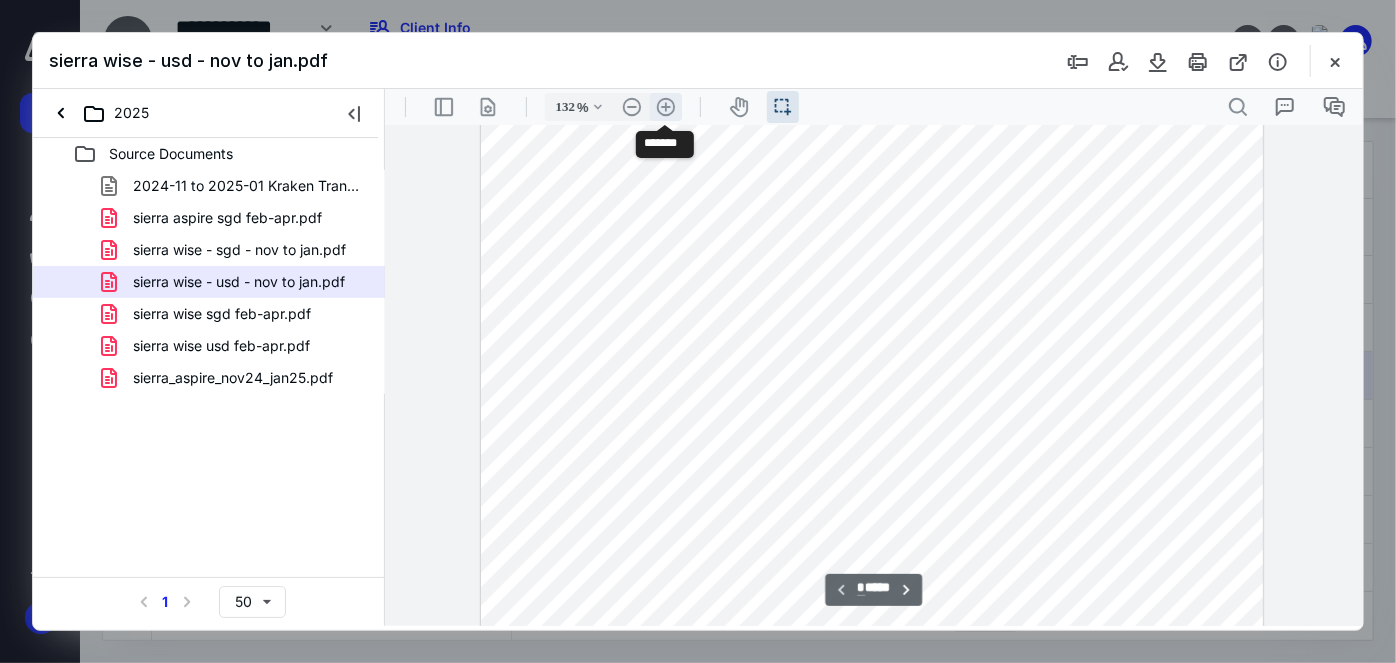 click on ".cls-1{fill:#abb0c4;} icon - header - zoom - in - line" at bounding box center (665, 106) 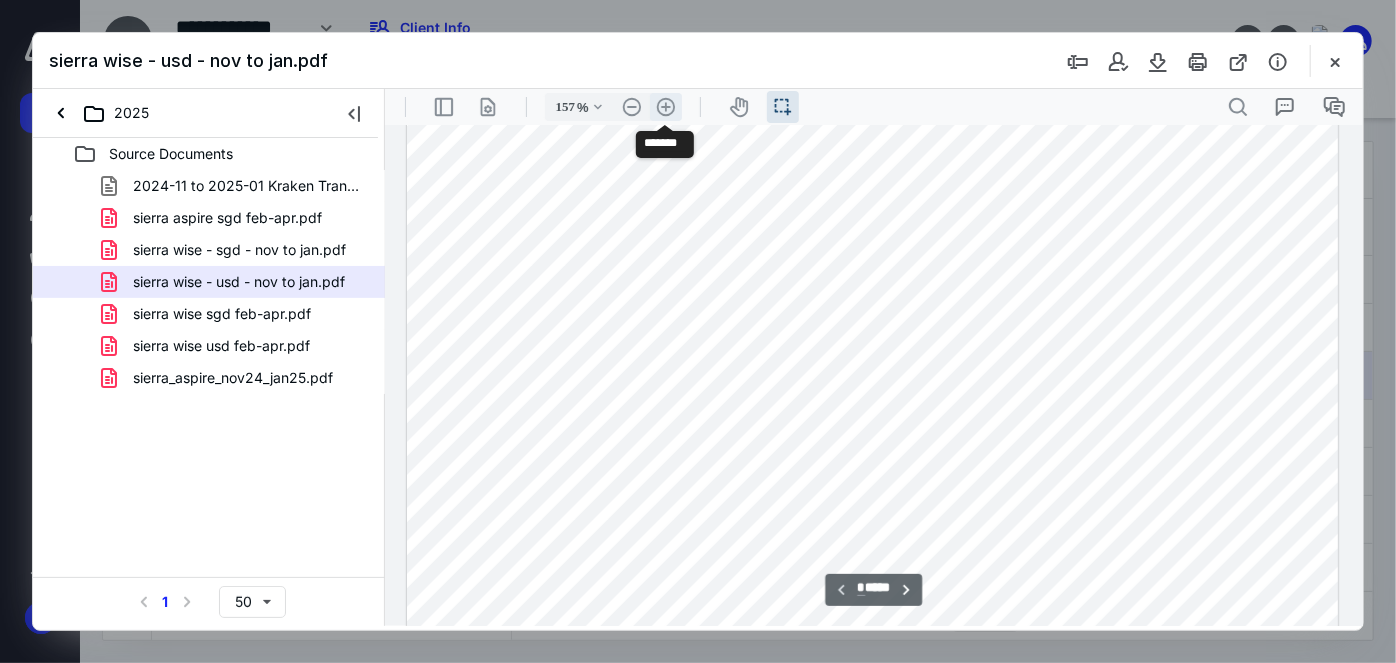 scroll, scrollTop: 482, scrollLeft: 0, axis: vertical 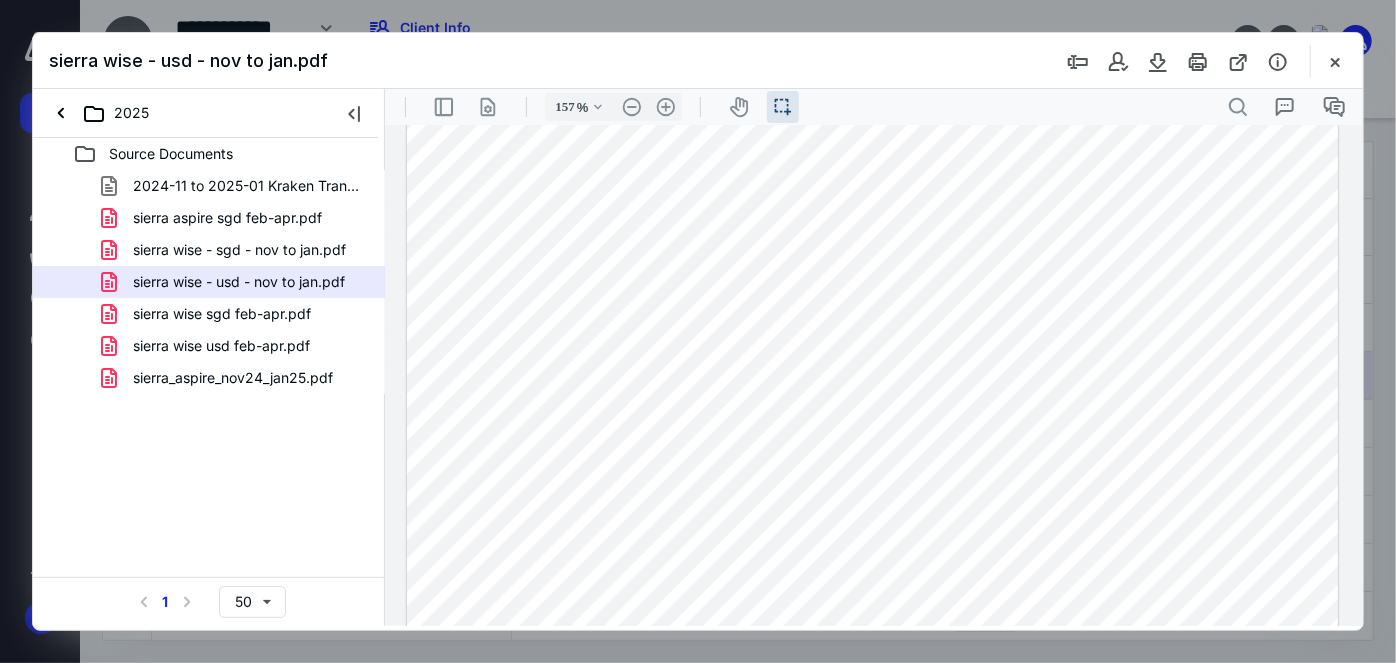 type 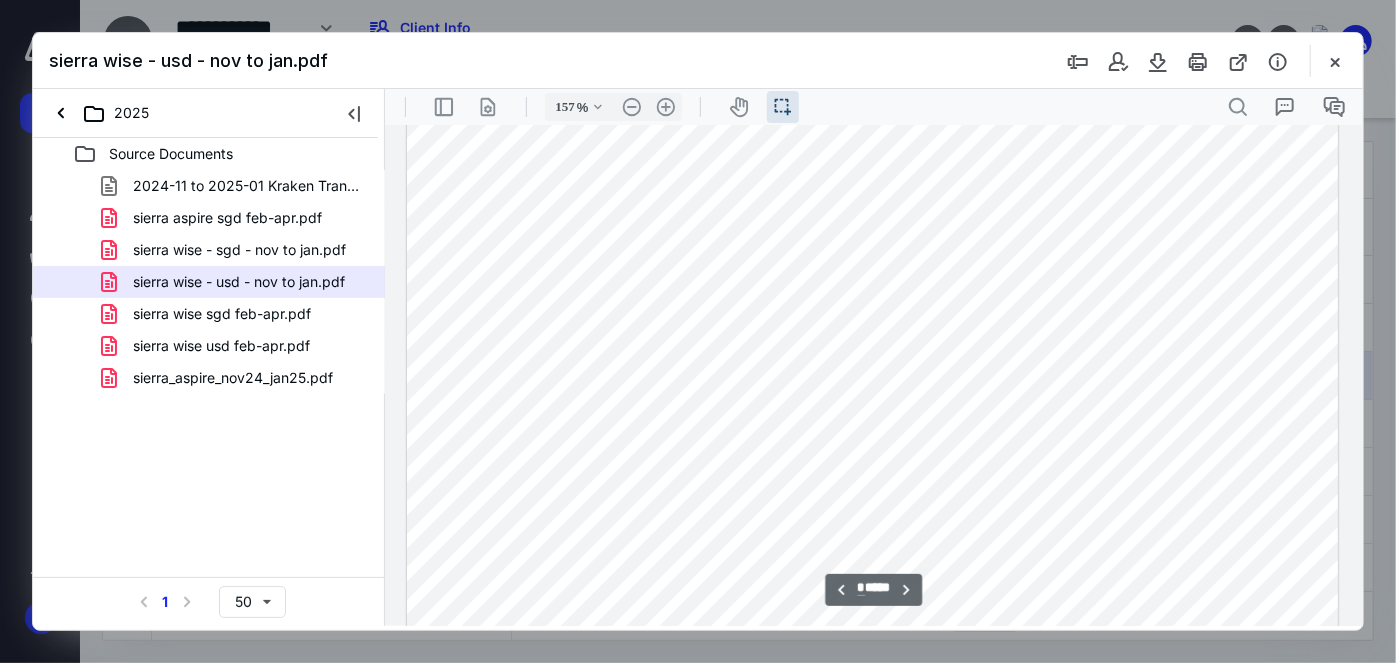 scroll, scrollTop: 10937, scrollLeft: 0, axis: vertical 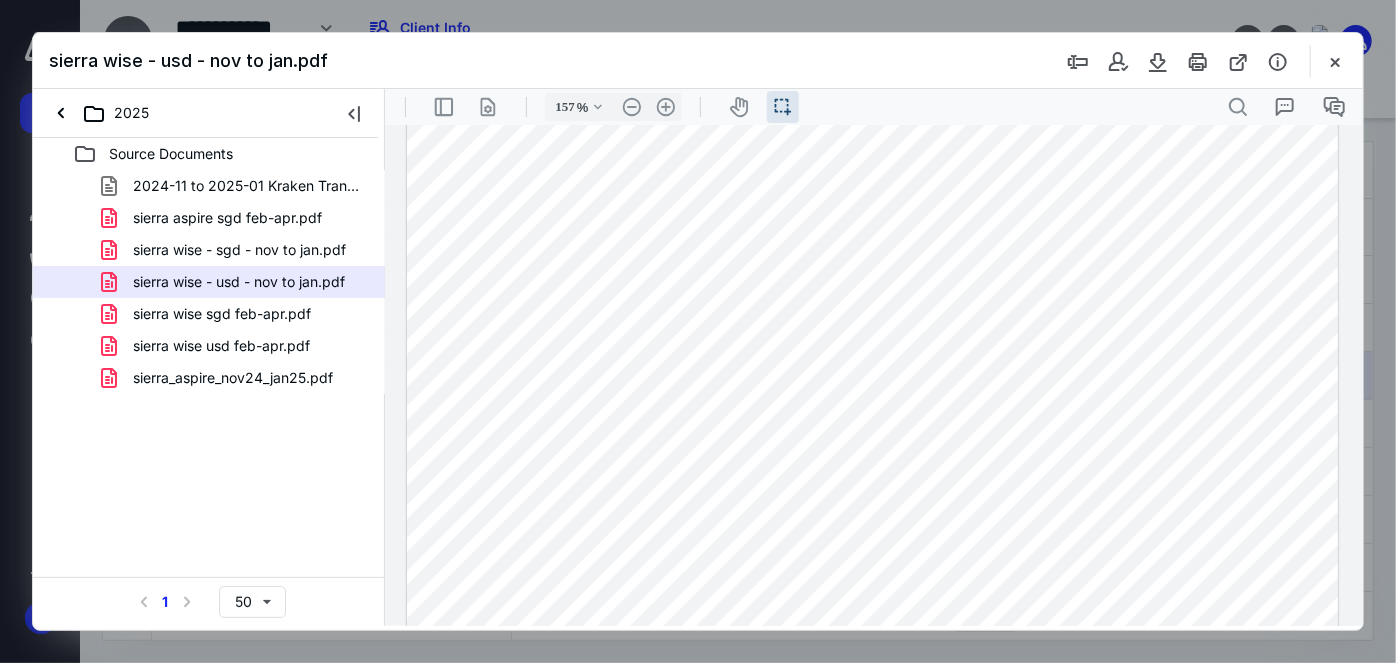 drag, startPoint x: 1226, startPoint y: 450, endPoint x: 1152, endPoint y: 448, distance: 74.02702 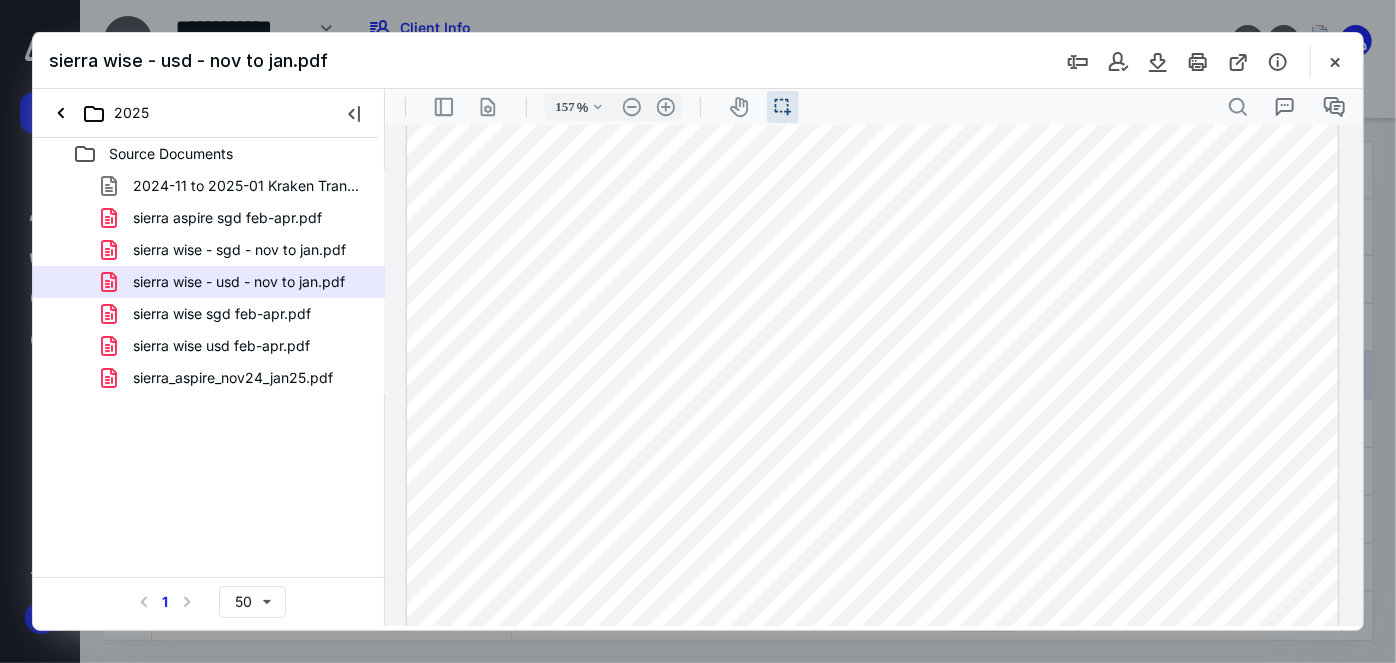 drag, startPoint x: 1128, startPoint y: 451, endPoint x: 1189, endPoint y: 447, distance: 61.13101 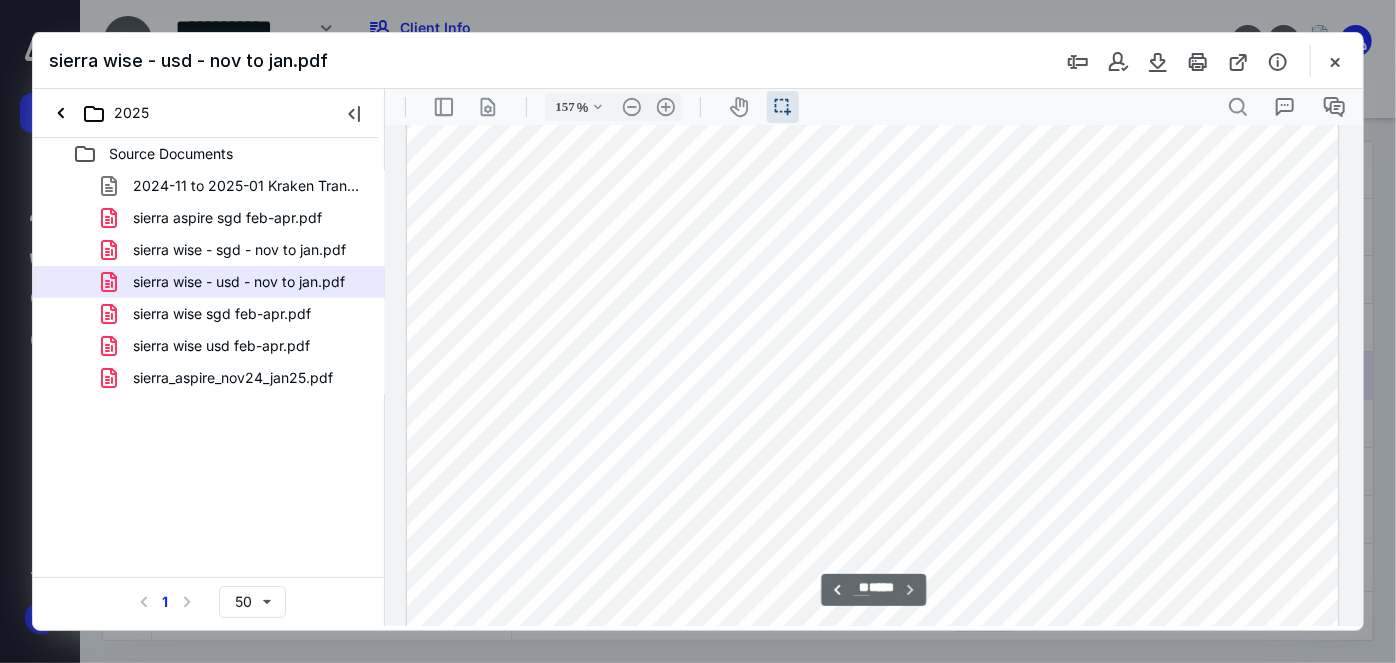 scroll, scrollTop: 25357, scrollLeft: 0, axis: vertical 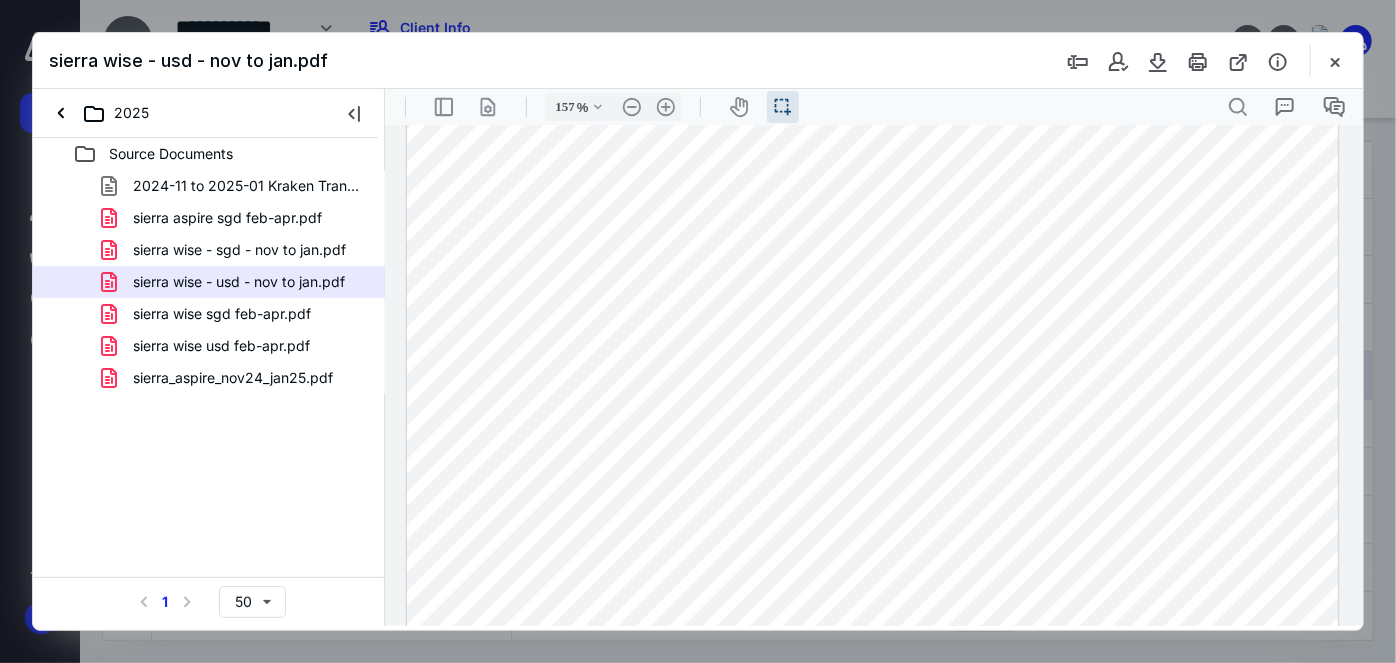 drag, startPoint x: 1272, startPoint y: 416, endPoint x: 1218, endPoint y: 414, distance: 54.037025 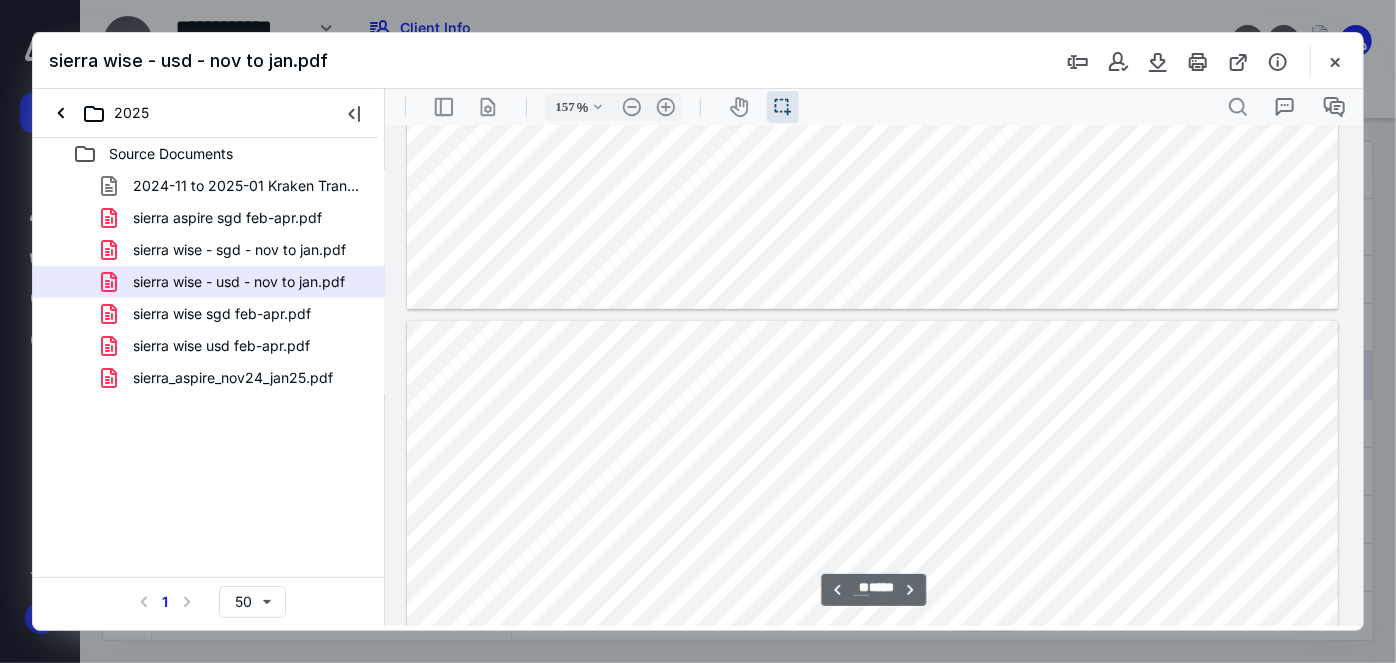 type on "**" 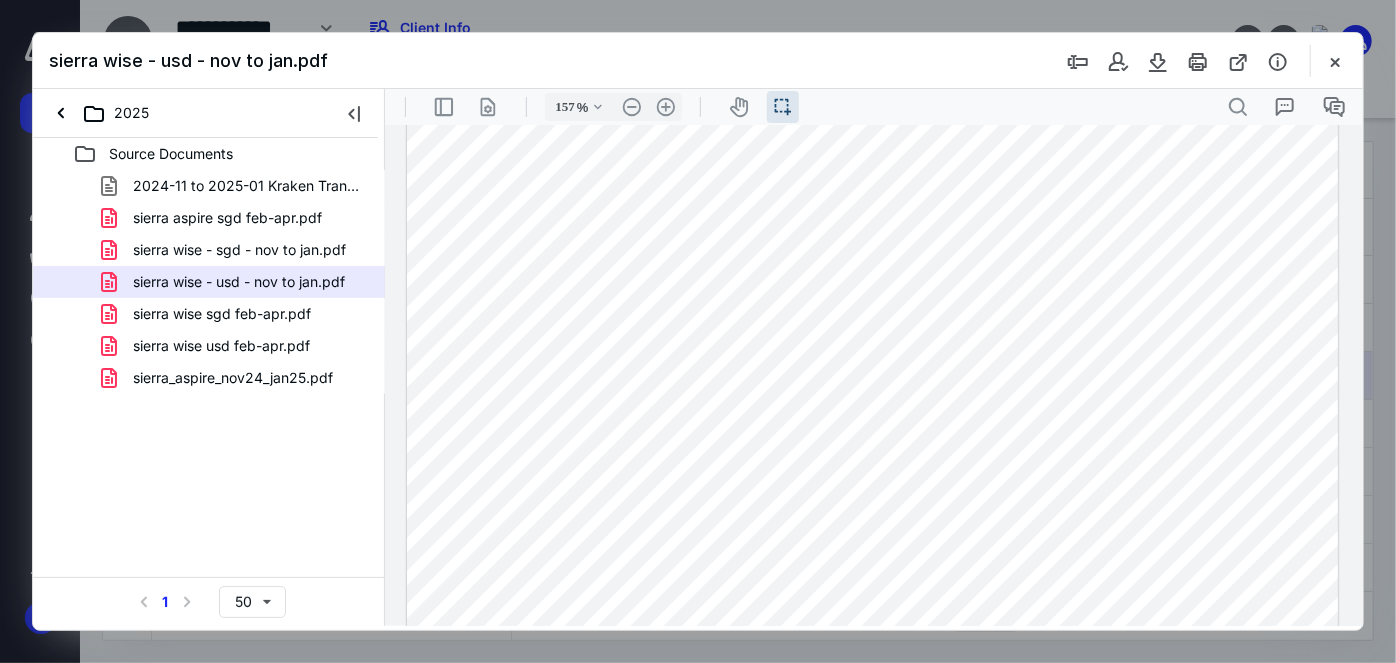 scroll, scrollTop: 15085, scrollLeft: 0, axis: vertical 